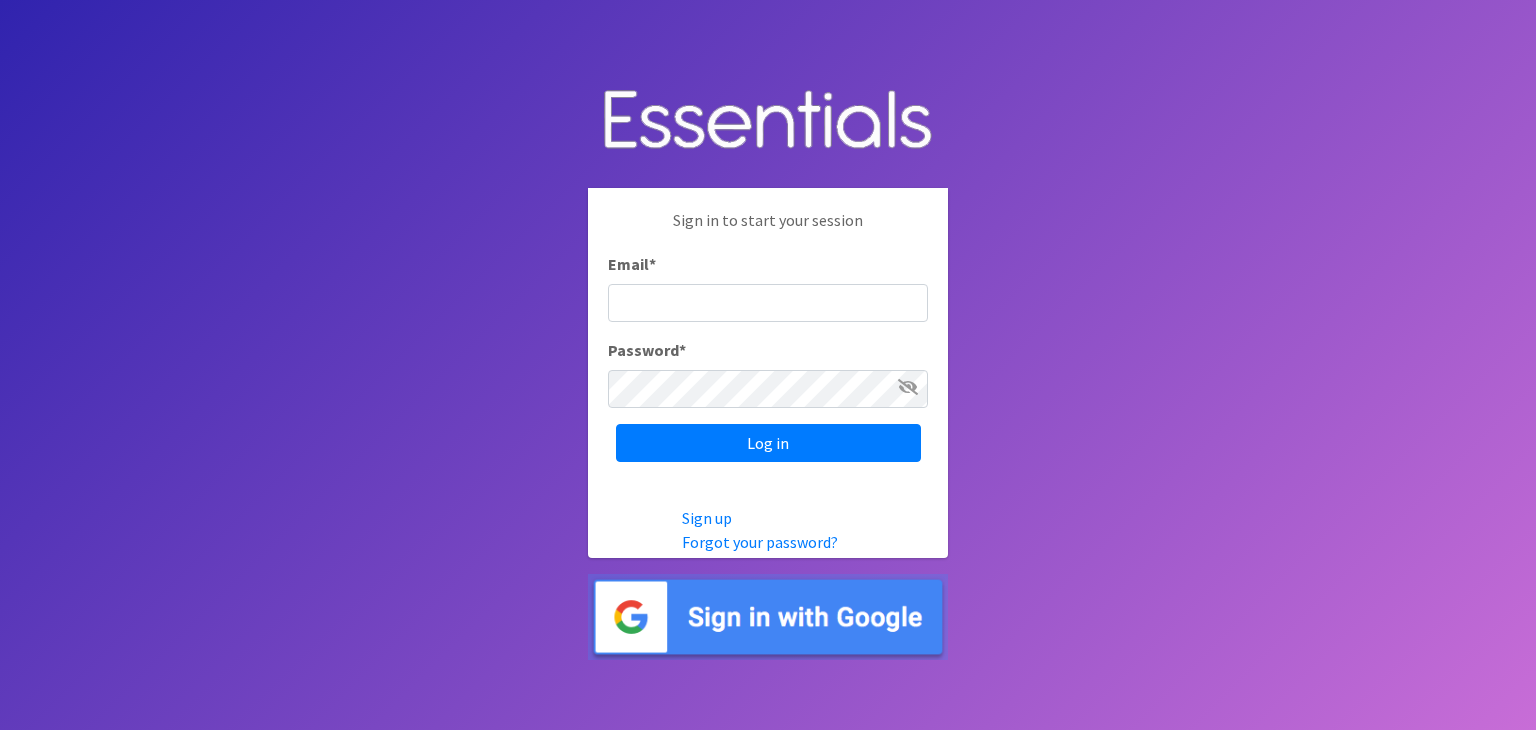 scroll, scrollTop: 0, scrollLeft: 0, axis: both 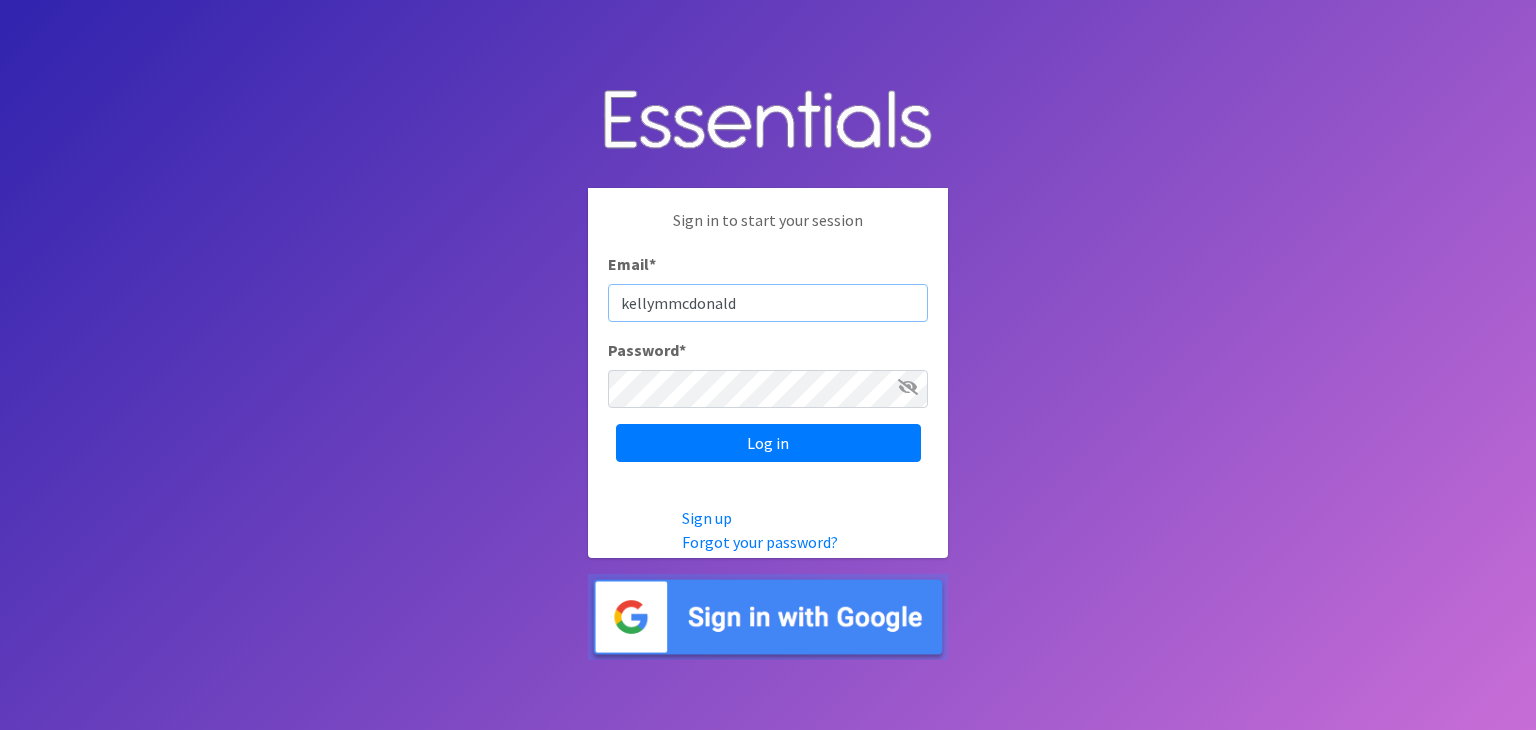 type on "kellymmcdonald" 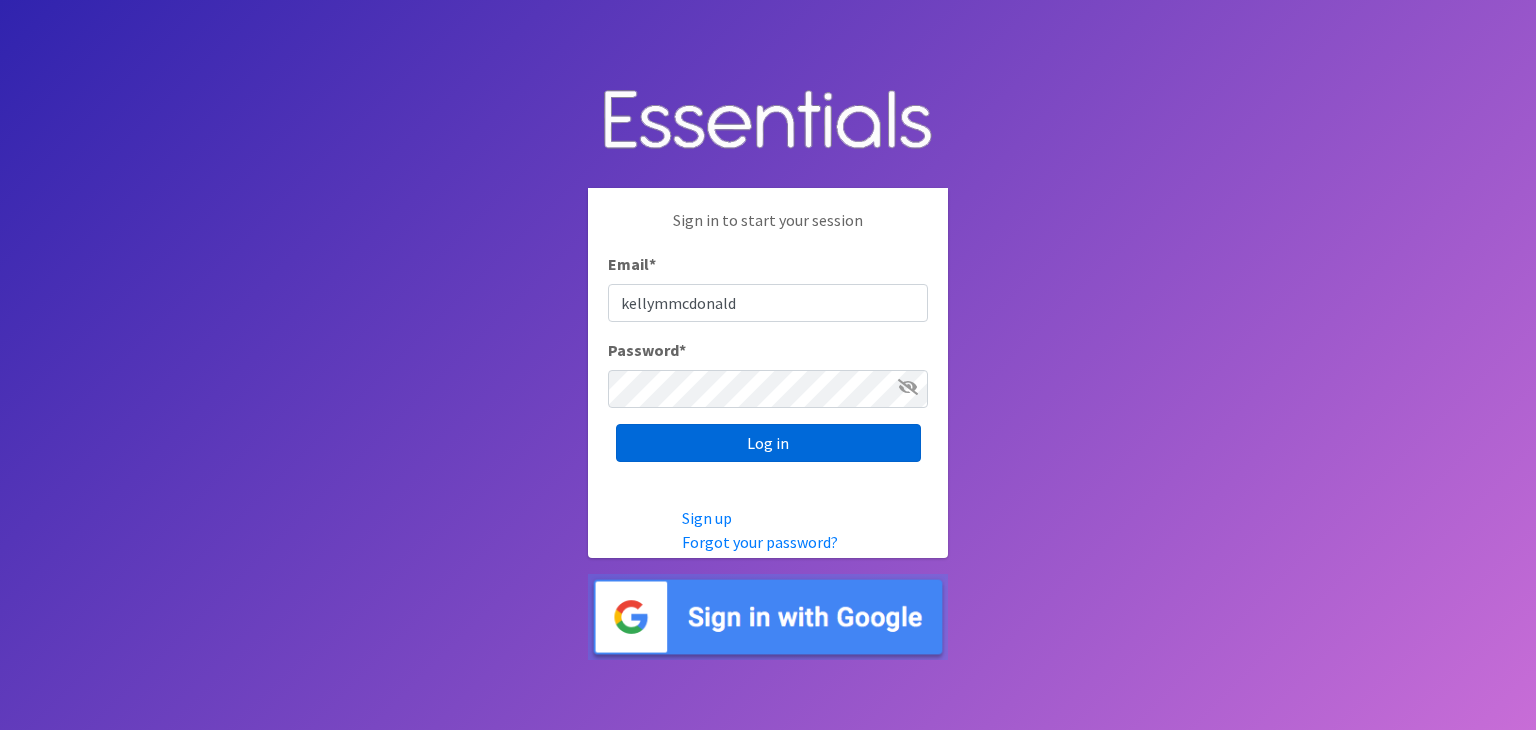 click on "Log in" at bounding box center [768, 443] 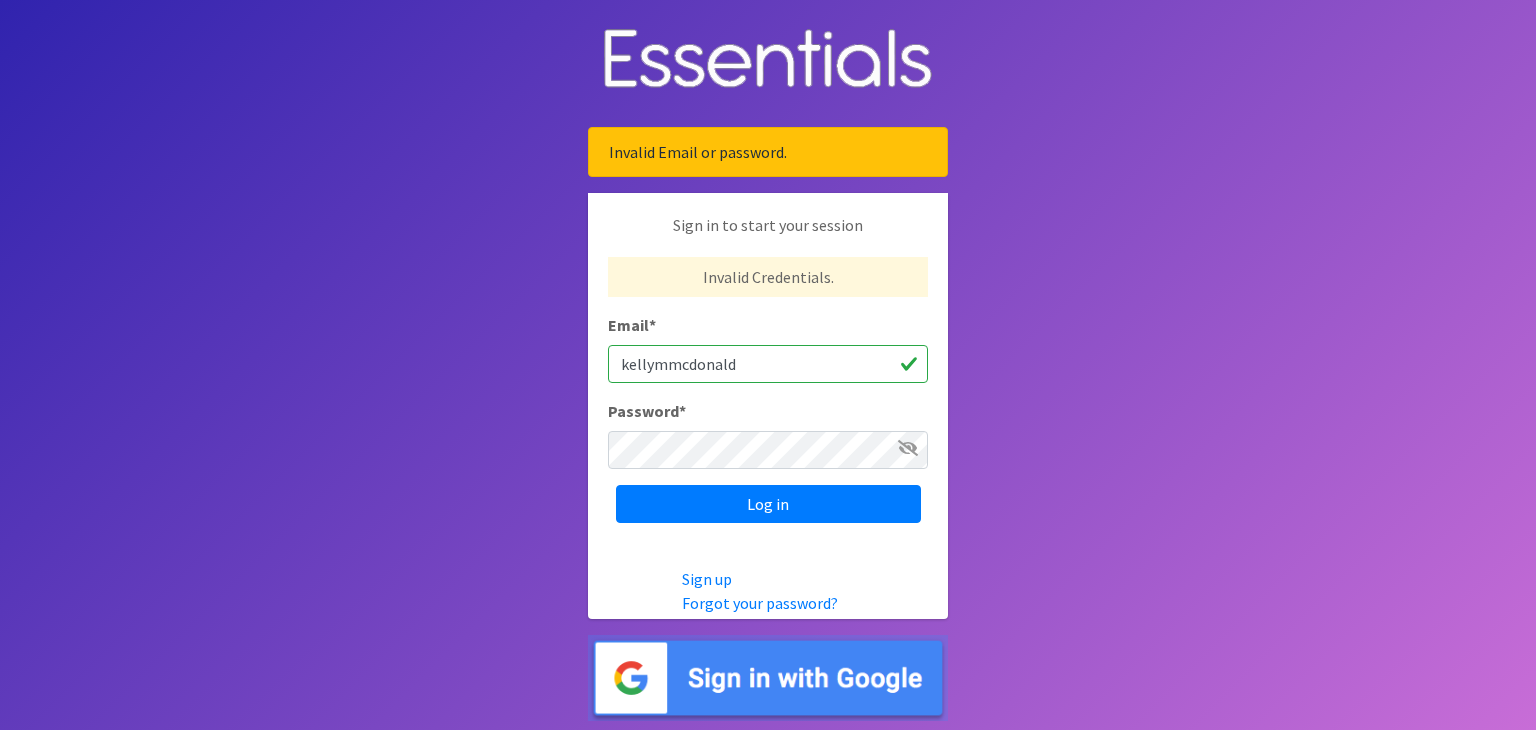 scroll, scrollTop: 0, scrollLeft: 0, axis: both 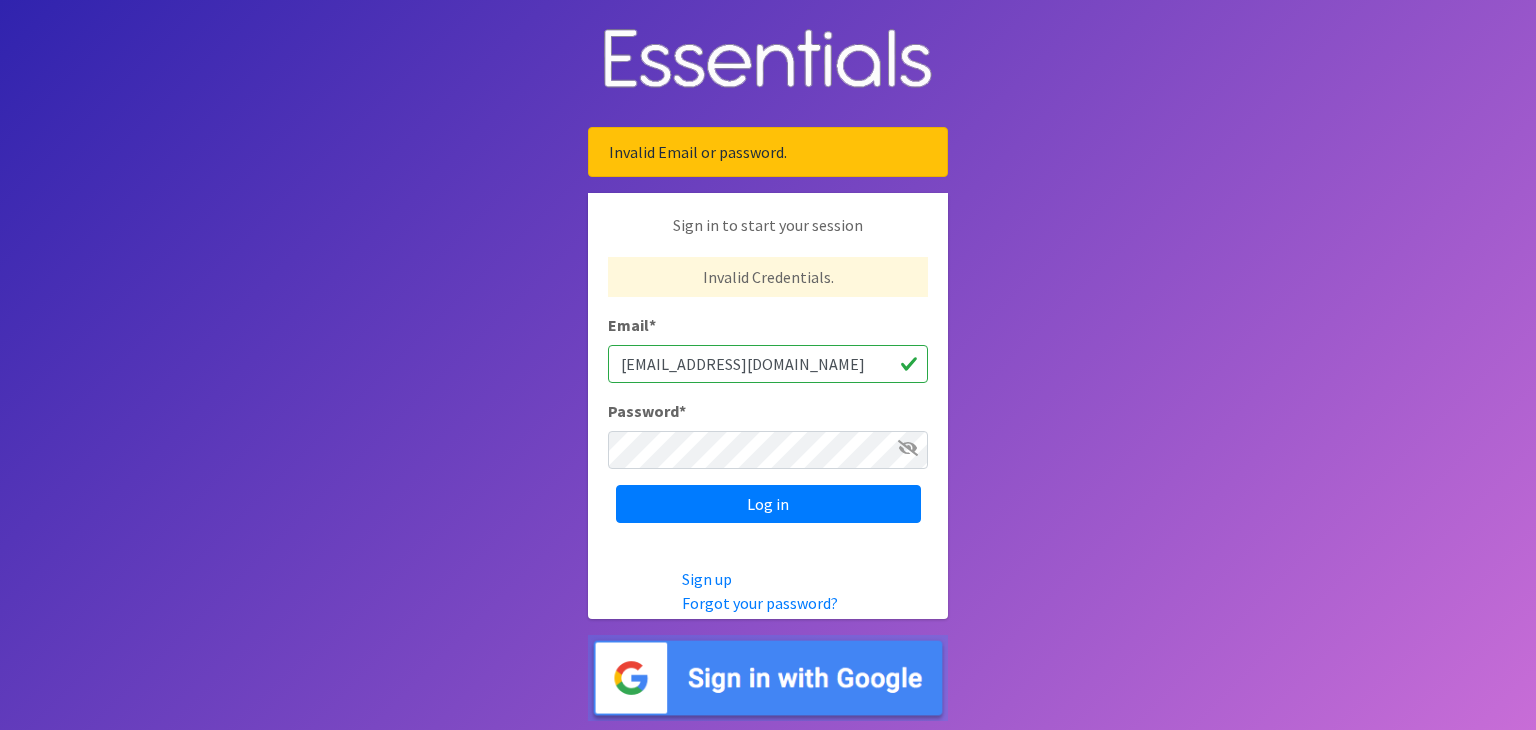 type on "[EMAIL_ADDRESS][DOMAIN_NAME]" 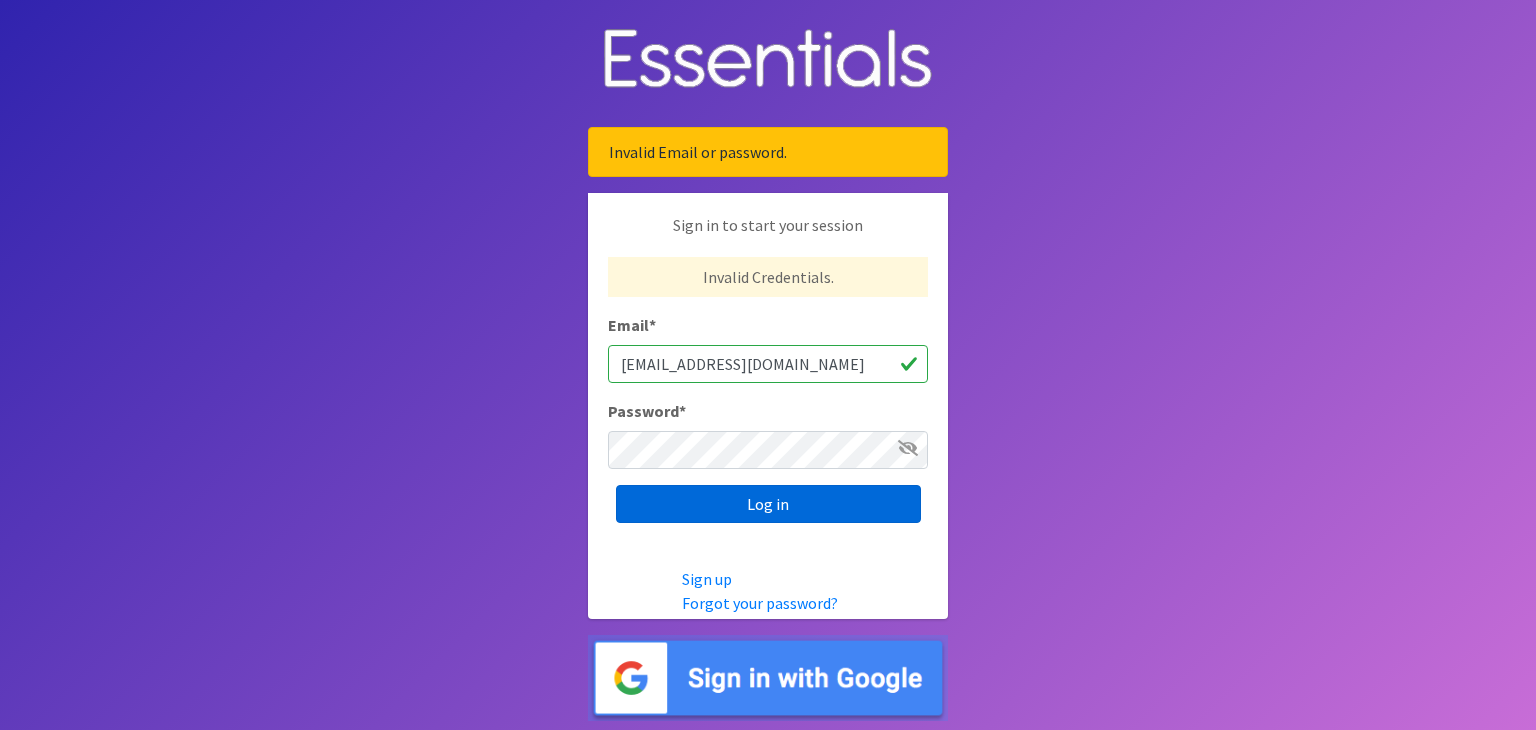 click on "Log in" at bounding box center (768, 504) 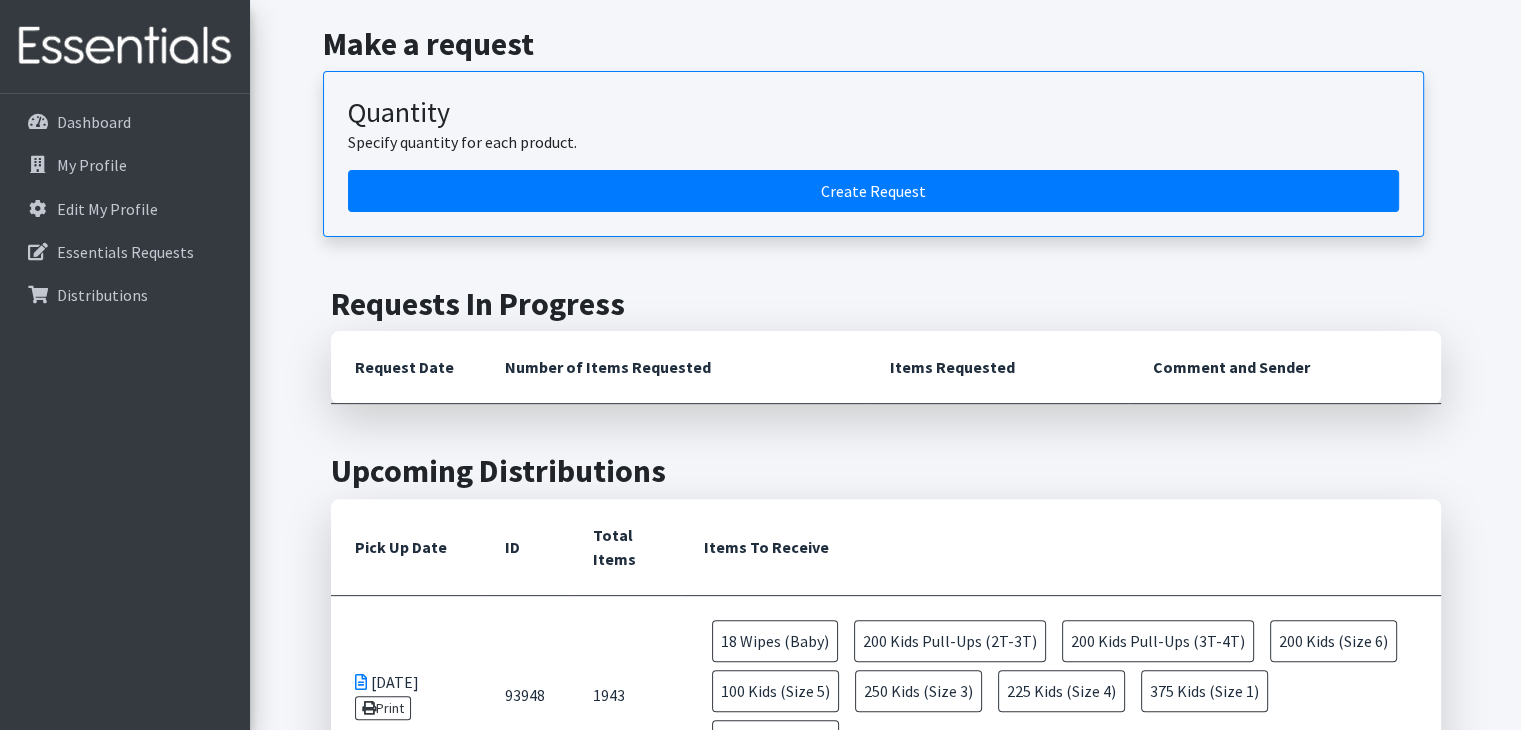 scroll, scrollTop: 499, scrollLeft: 0, axis: vertical 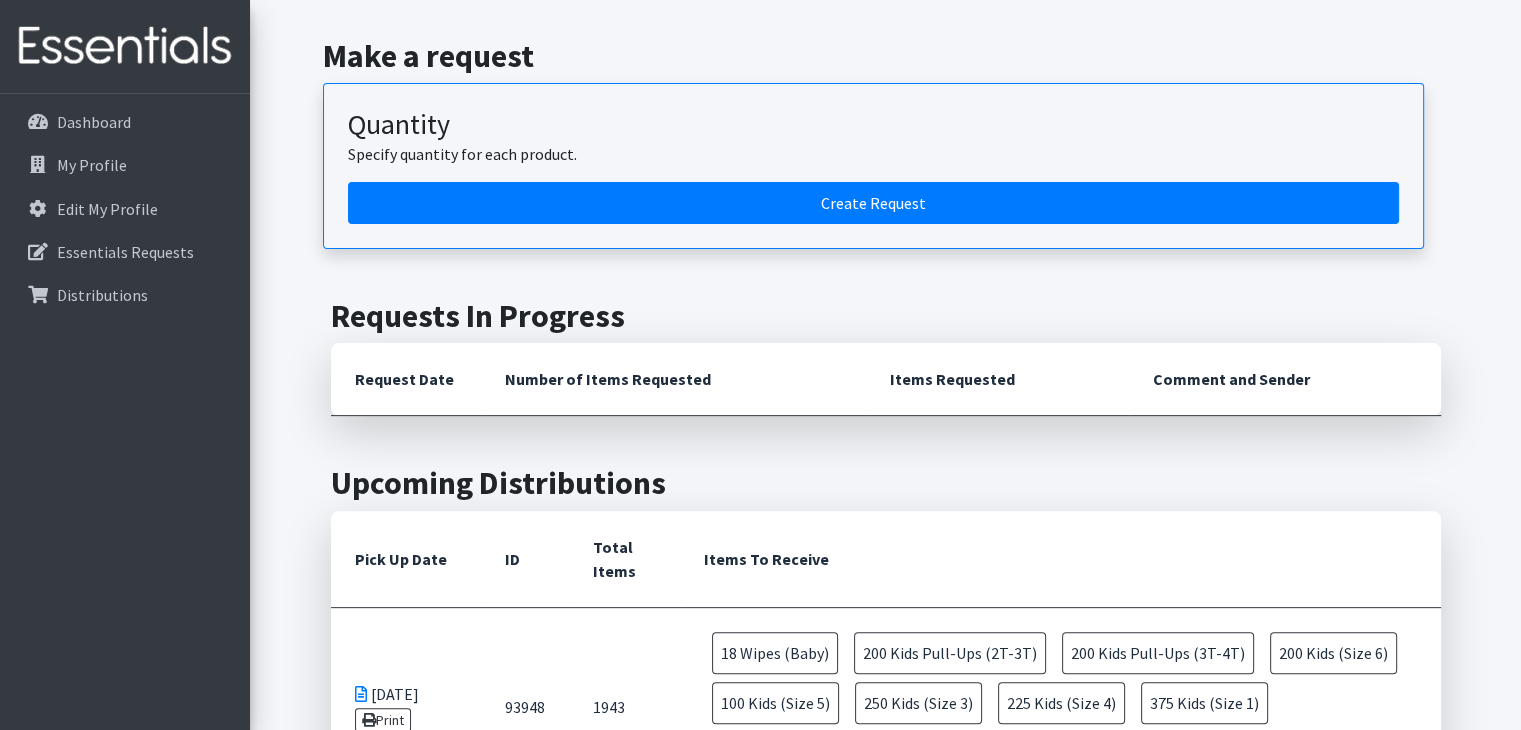 click on "Signed in successfully.
Announcements from Dayton Diaper Depot
January 29
Hello Partner Agencies.  Please note that orders should be entered by the individual diaper count.  All diapers and pull ups are 25 per pack.  Order wipes by the pack, 18 packs/cs.
Size NB 450/case, size 1 375/case, size 2 375/case, size 3 250/case, size 4 225/case, all others 200/case.  We break cases.
Please help us spread the word on our bourbon basket raffle.  Please visit our website in the next few days for more information.
more info
Dashboard - Threads of Miami Valley
Approved Partner
Make a request
Quantity
Specify quantity for each product.
Create Request
Requests In Progress
Request Date
Number of Items Requested
Items Requested" at bounding box center (885, 827) 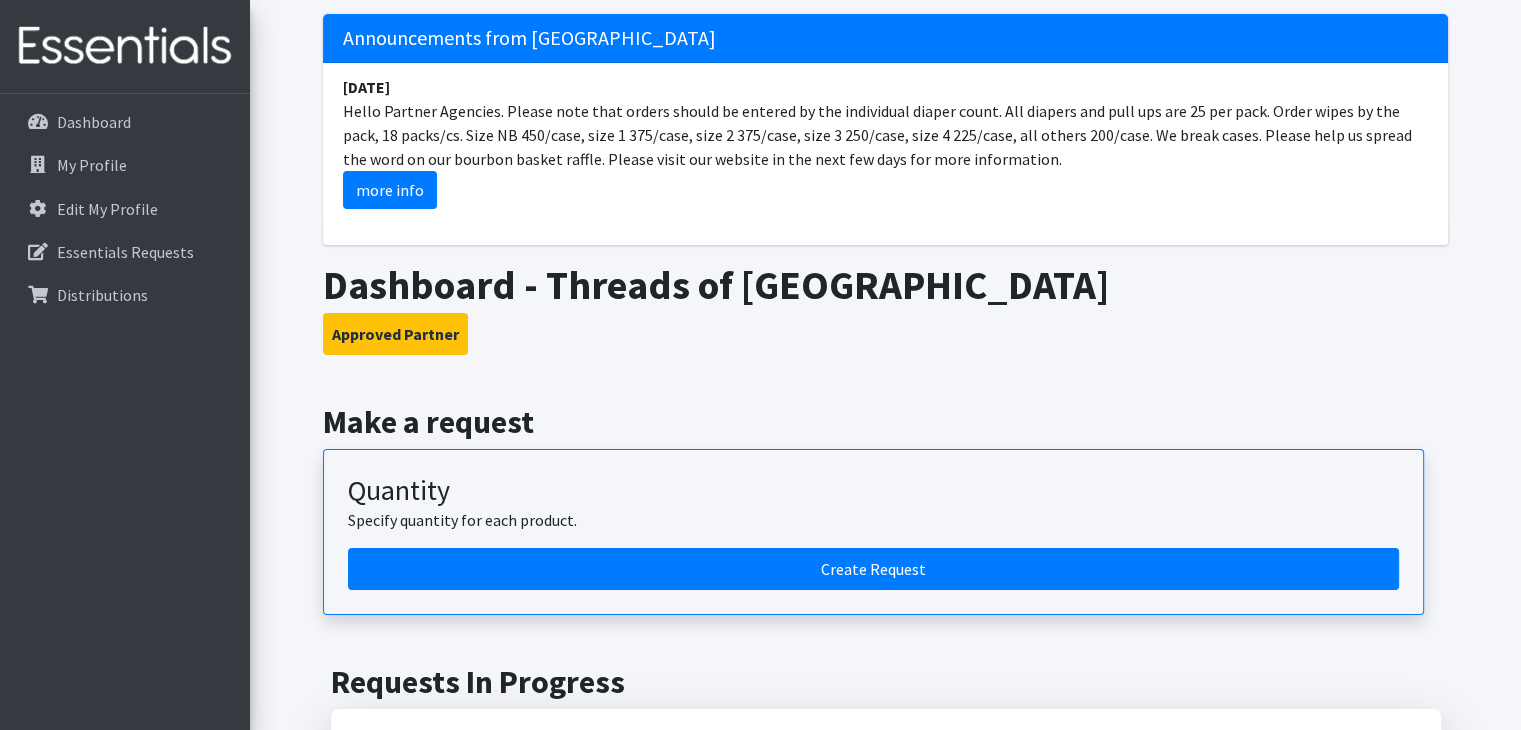 scroll, scrollTop: 140, scrollLeft: 0, axis: vertical 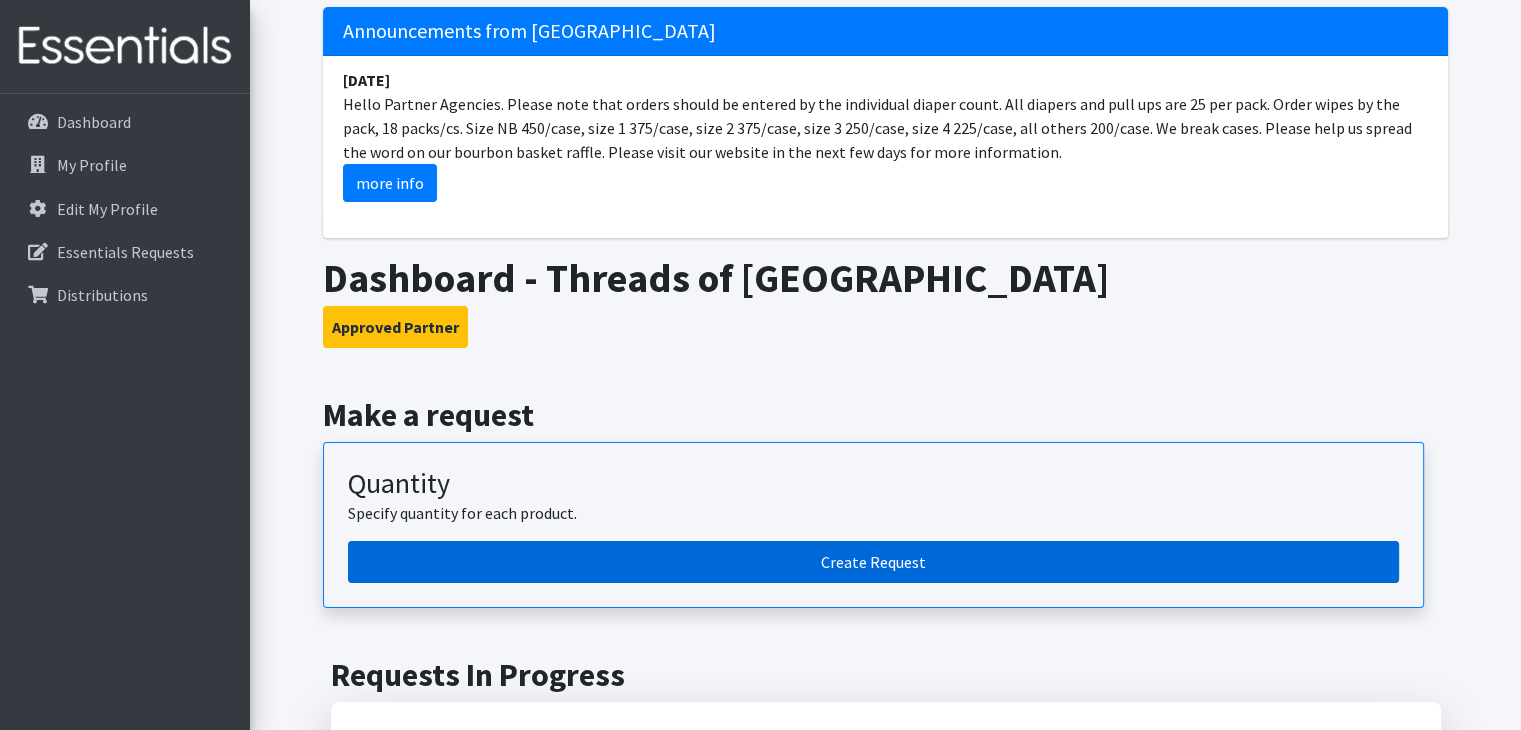click on "Create Request" at bounding box center [873, 562] 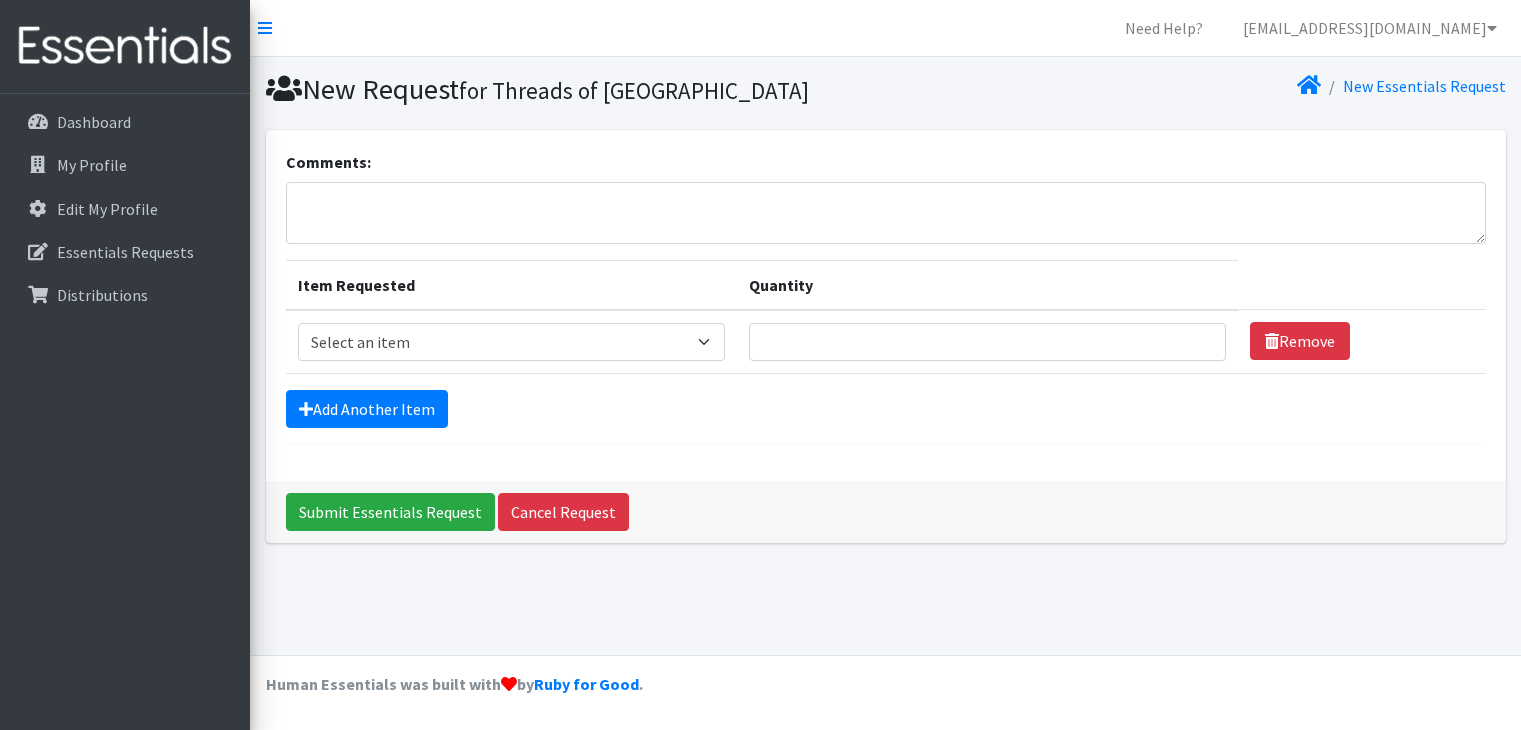 scroll, scrollTop: 0, scrollLeft: 0, axis: both 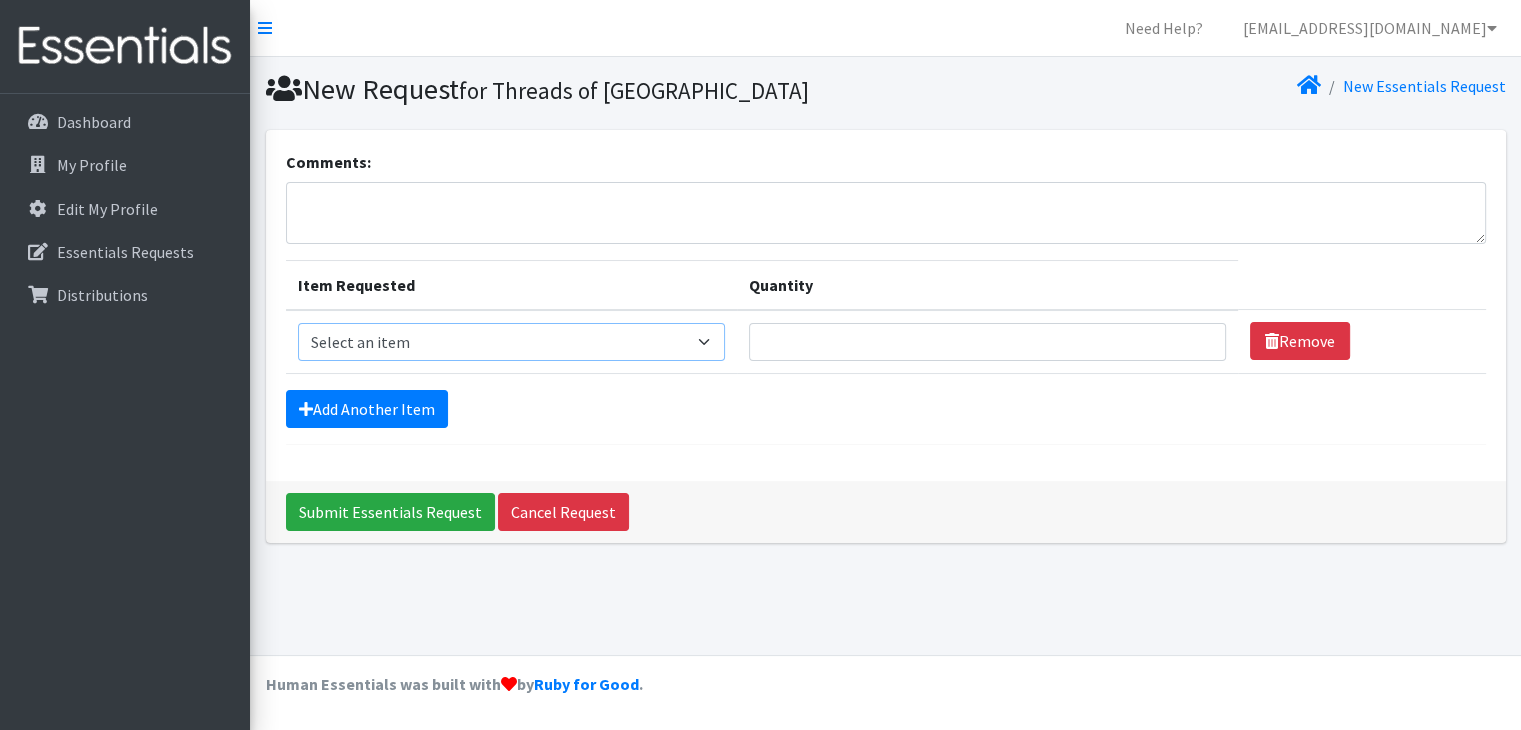 click on "Select an item
1 month period supply kit
Kids (Newborn)
Kids (Size 1)
Kids (Size 2)
Kids (Size 3)
Kids (Size 4)
Kids (Size 5)
Kids (Size 6)
Kids Pull-Ups (2T-3T)
Kids Pull-Ups (3T-4T)
Kids Pull-Ups (4T-5T)
Other
Wipes (Baby)" at bounding box center [511, 342] 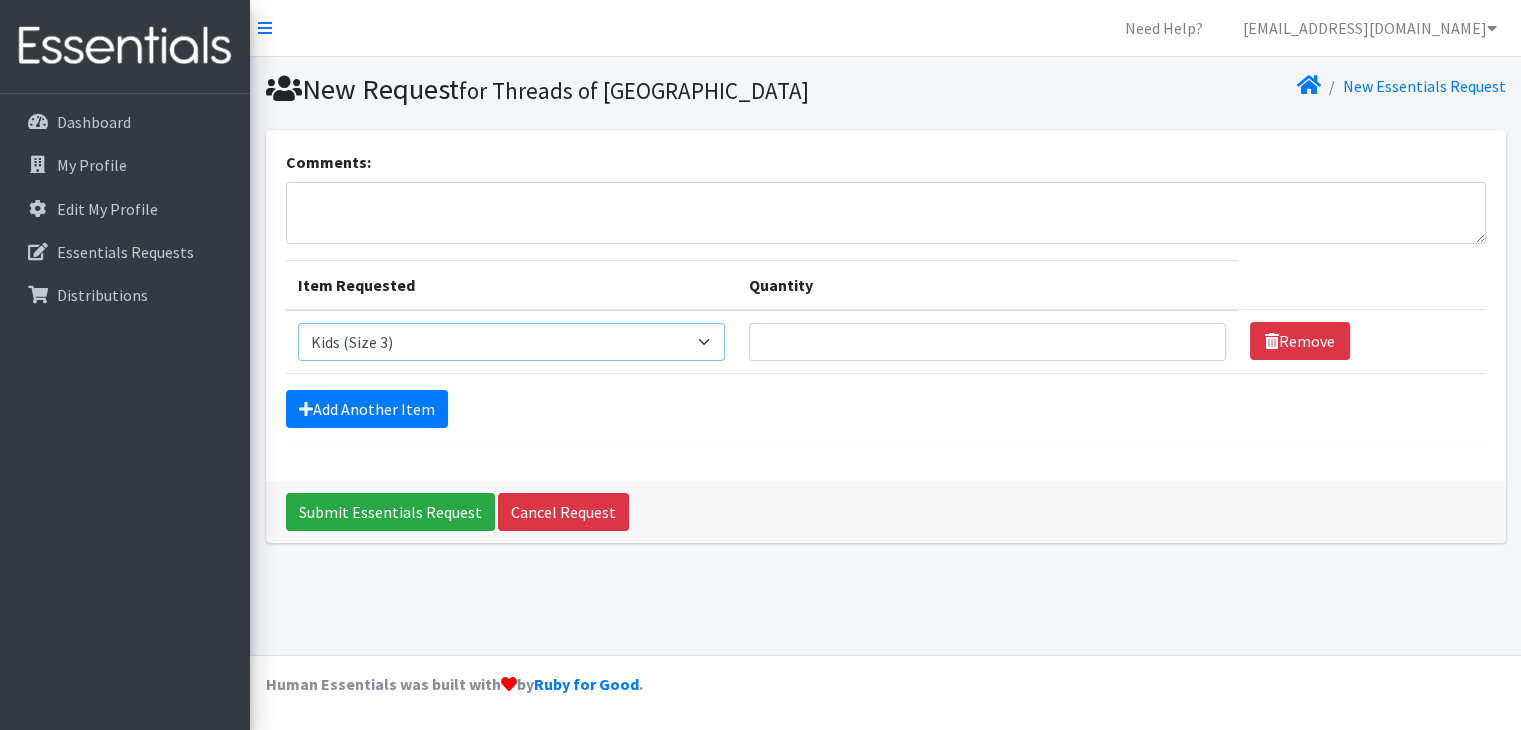 click on "Select an item
1 month period supply kit
Kids (Newborn)
Kids (Size 1)
Kids (Size 2)
Kids (Size 3)
Kids (Size 4)
Kids (Size 5)
Kids (Size 6)
Kids Pull-Ups (2T-3T)
Kids Pull-Ups (3T-4T)
Kids Pull-Ups (4T-5T)
Other
Wipes (Baby)" at bounding box center (511, 342) 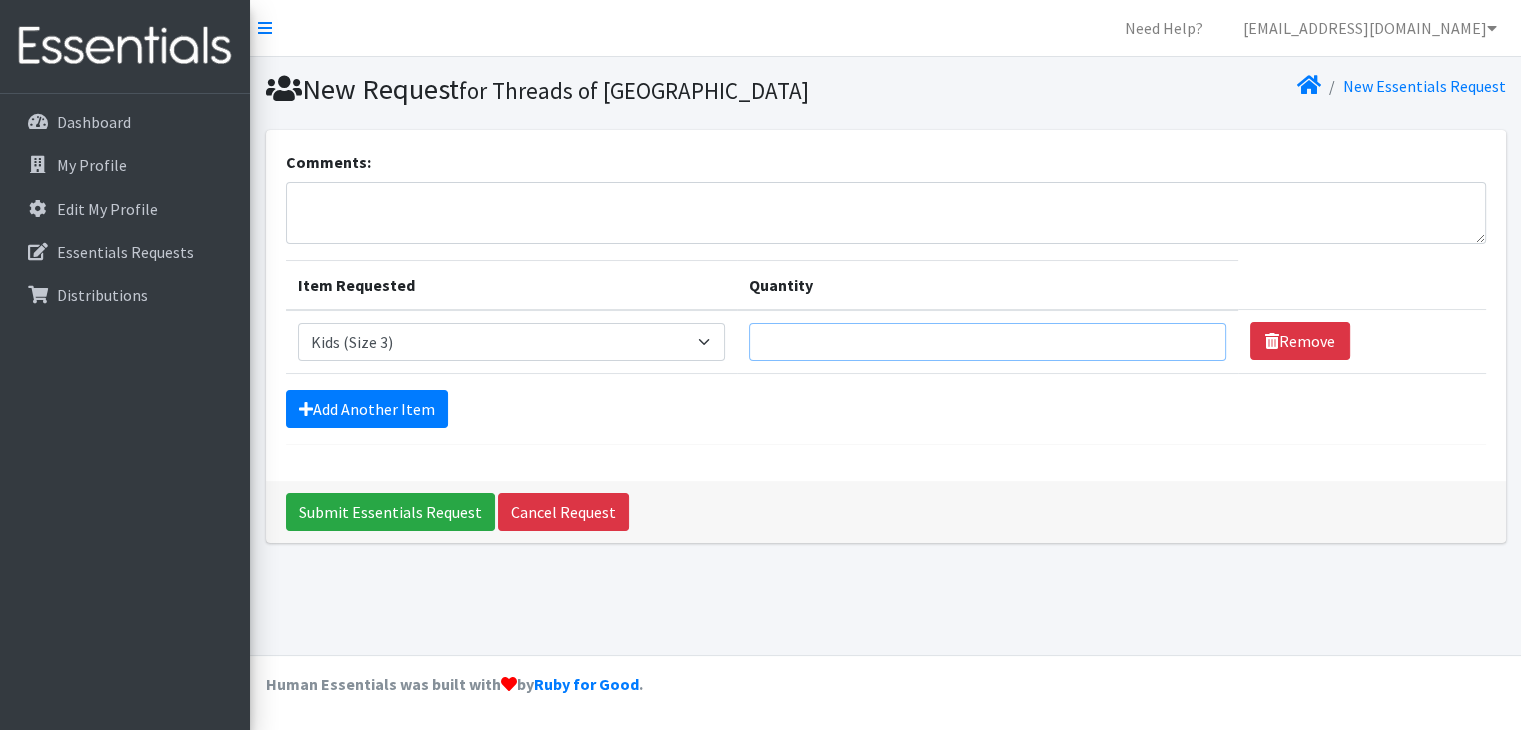 click on "Quantity" at bounding box center [987, 342] 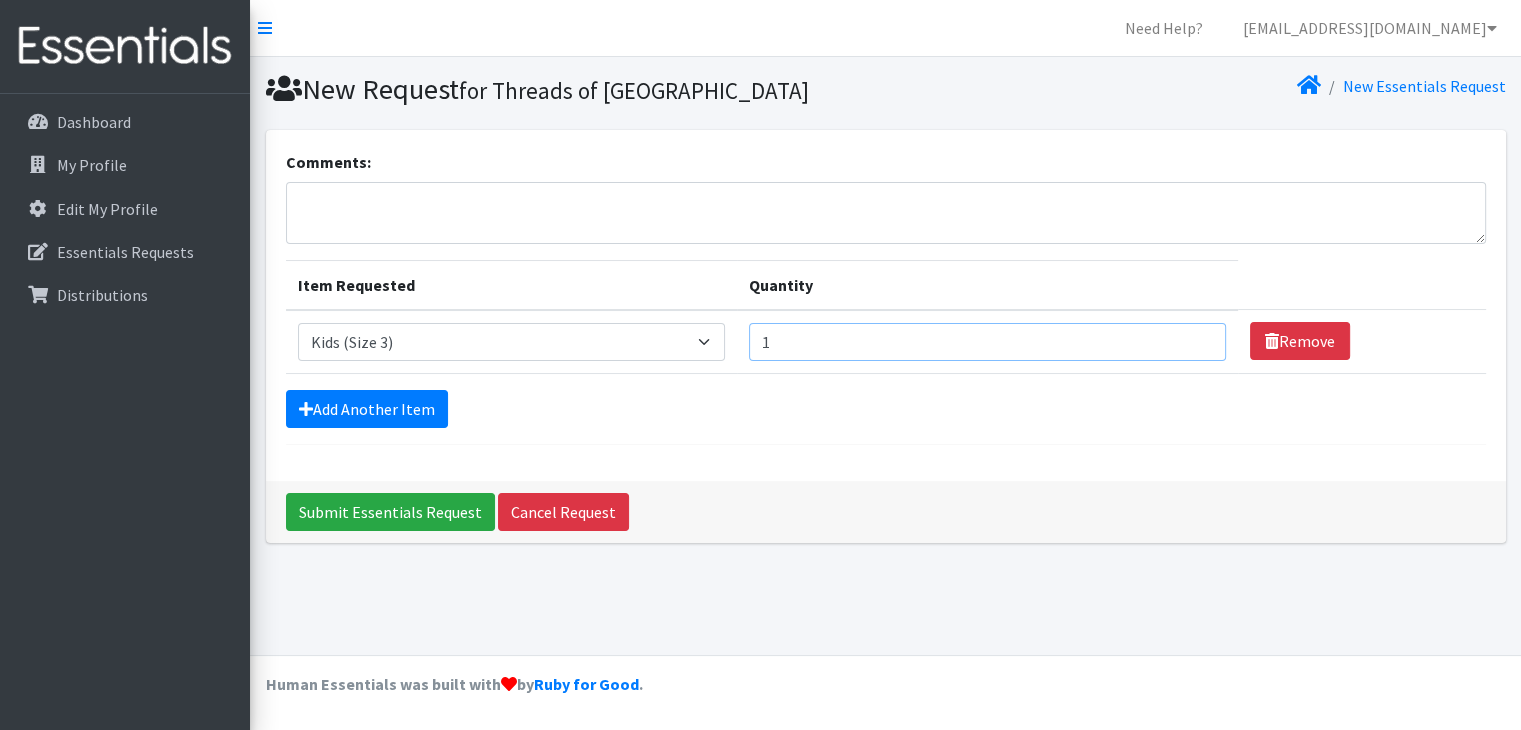click on "1" at bounding box center [987, 342] 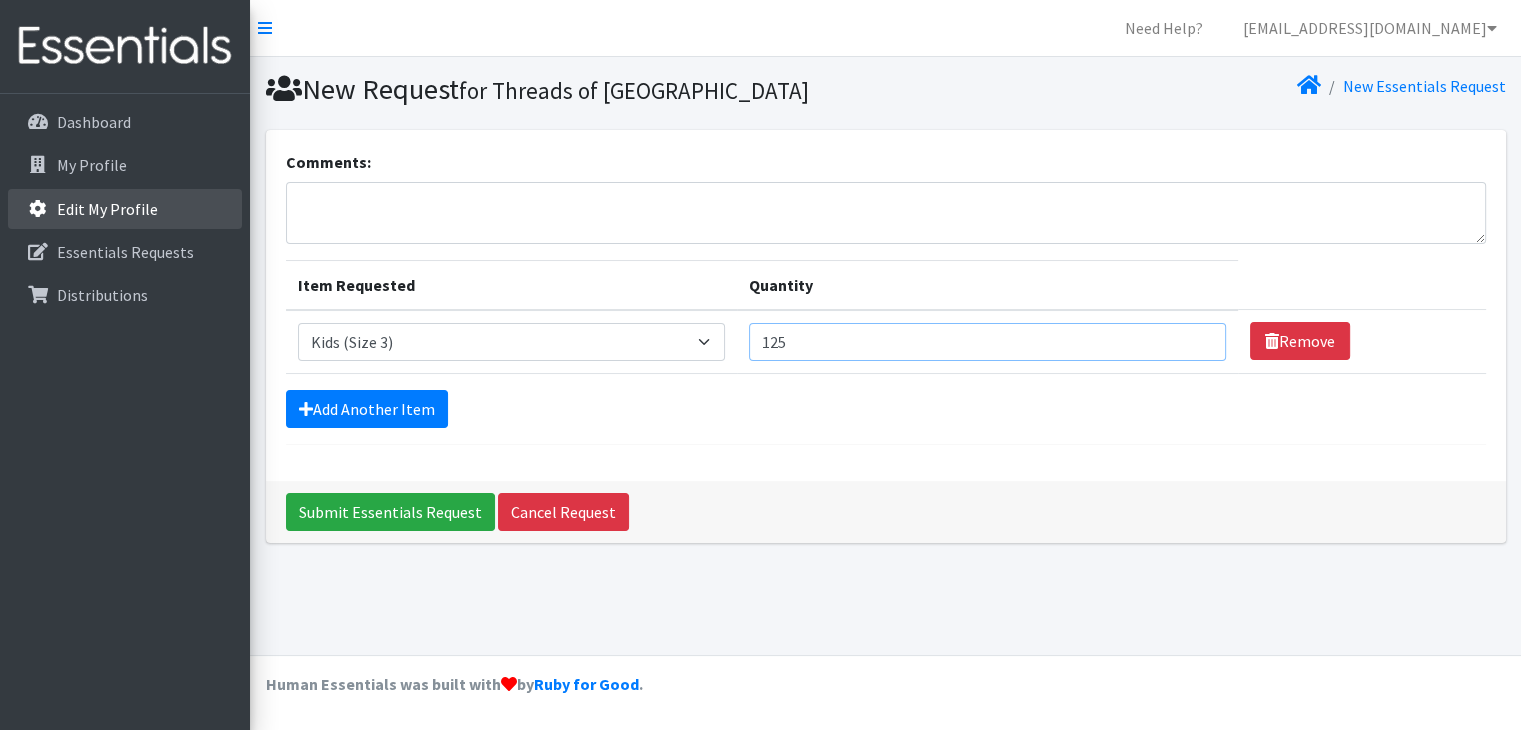 type on "125" 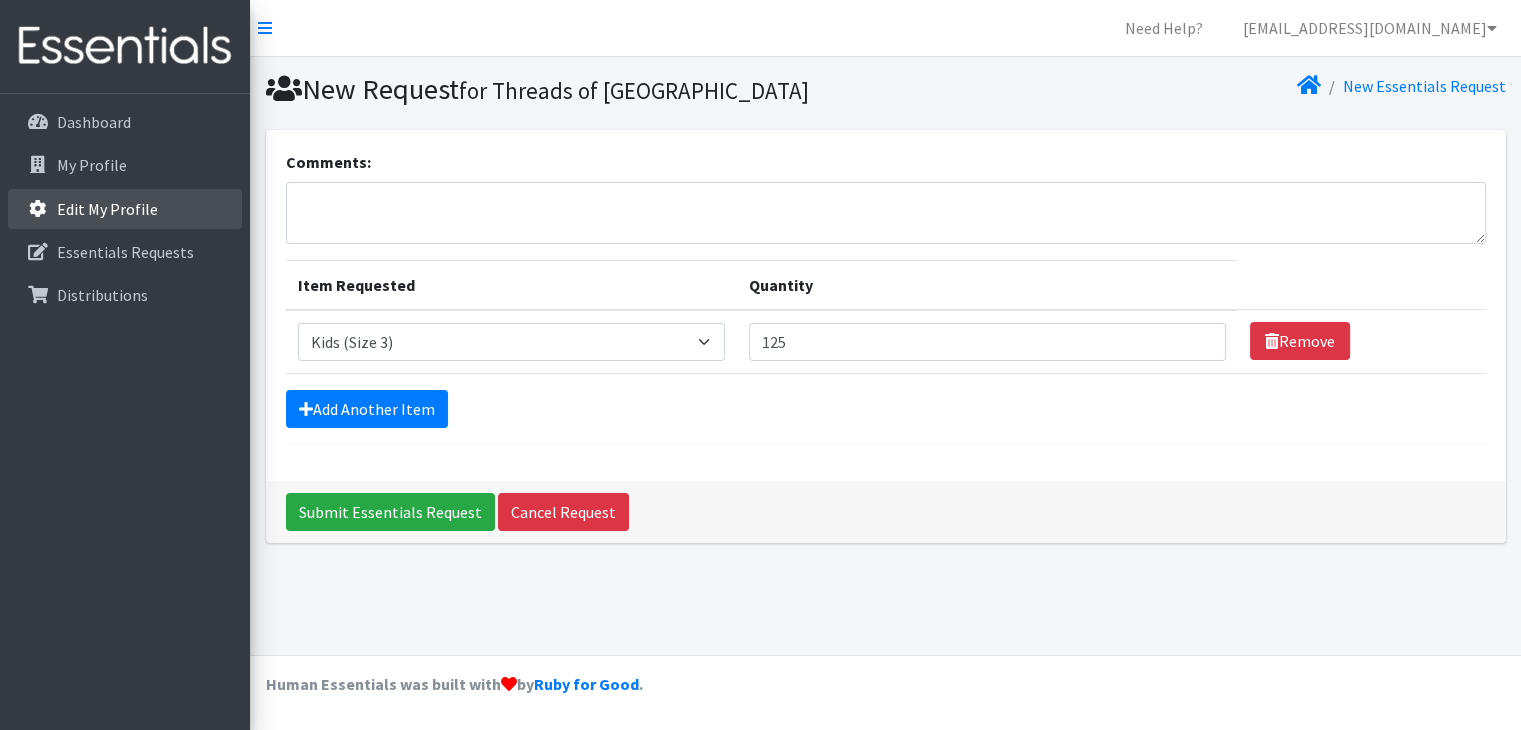 click on "Edit My Profile" at bounding box center [107, 209] 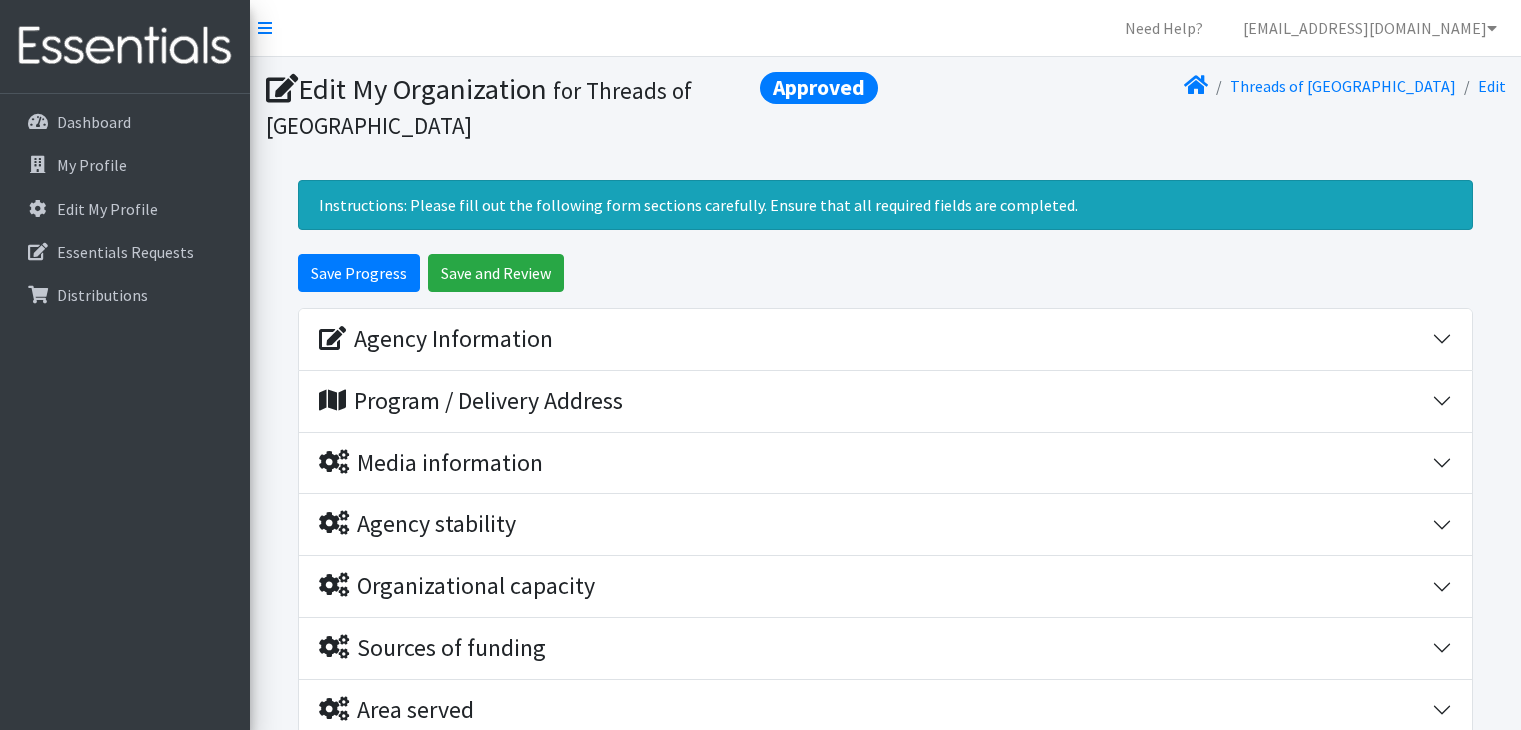 scroll, scrollTop: 0, scrollLeft: 0, axis: both 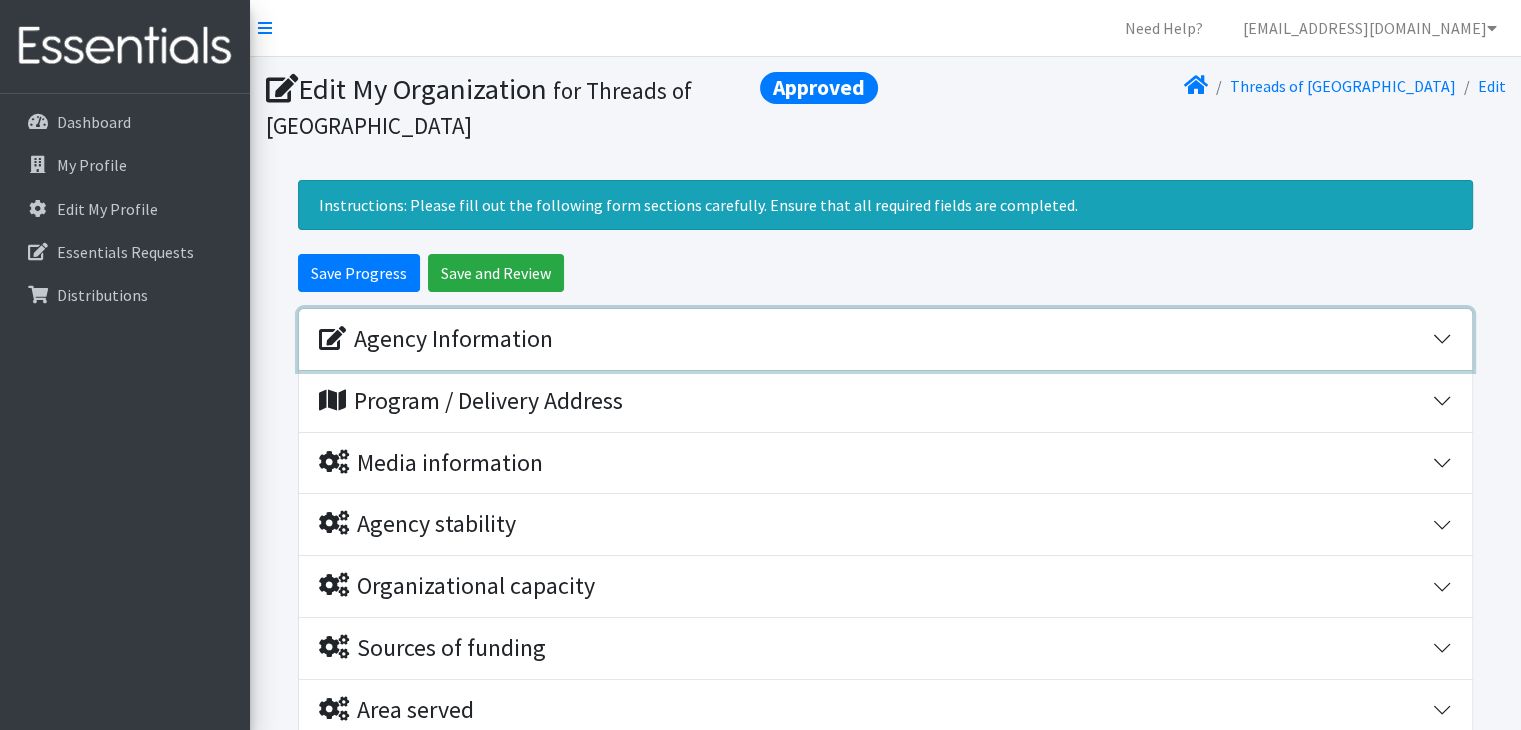 click on "Agency Information" at bounding box center [885, 339] 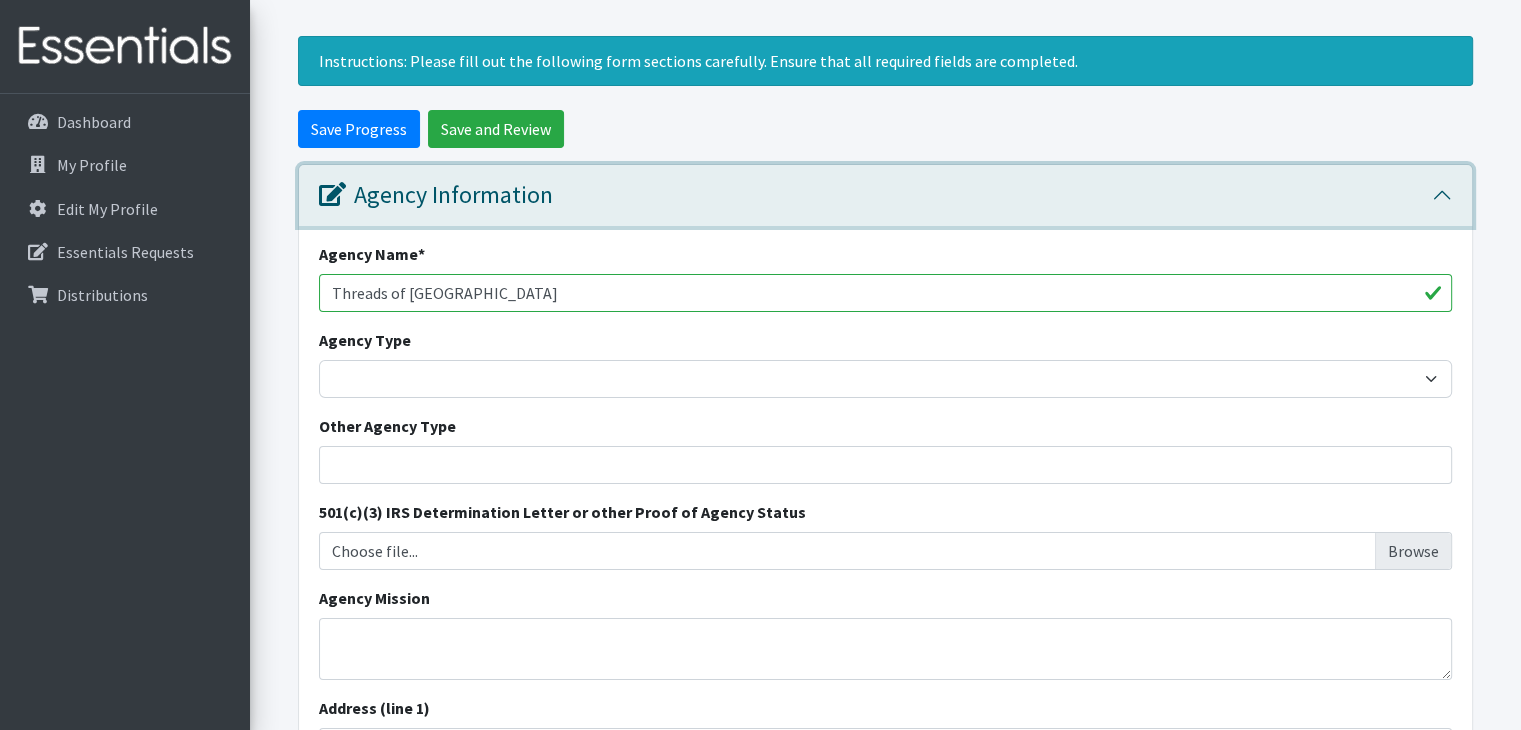 scroll, scrollTop: 0, scrollLeft: 0, axis: both 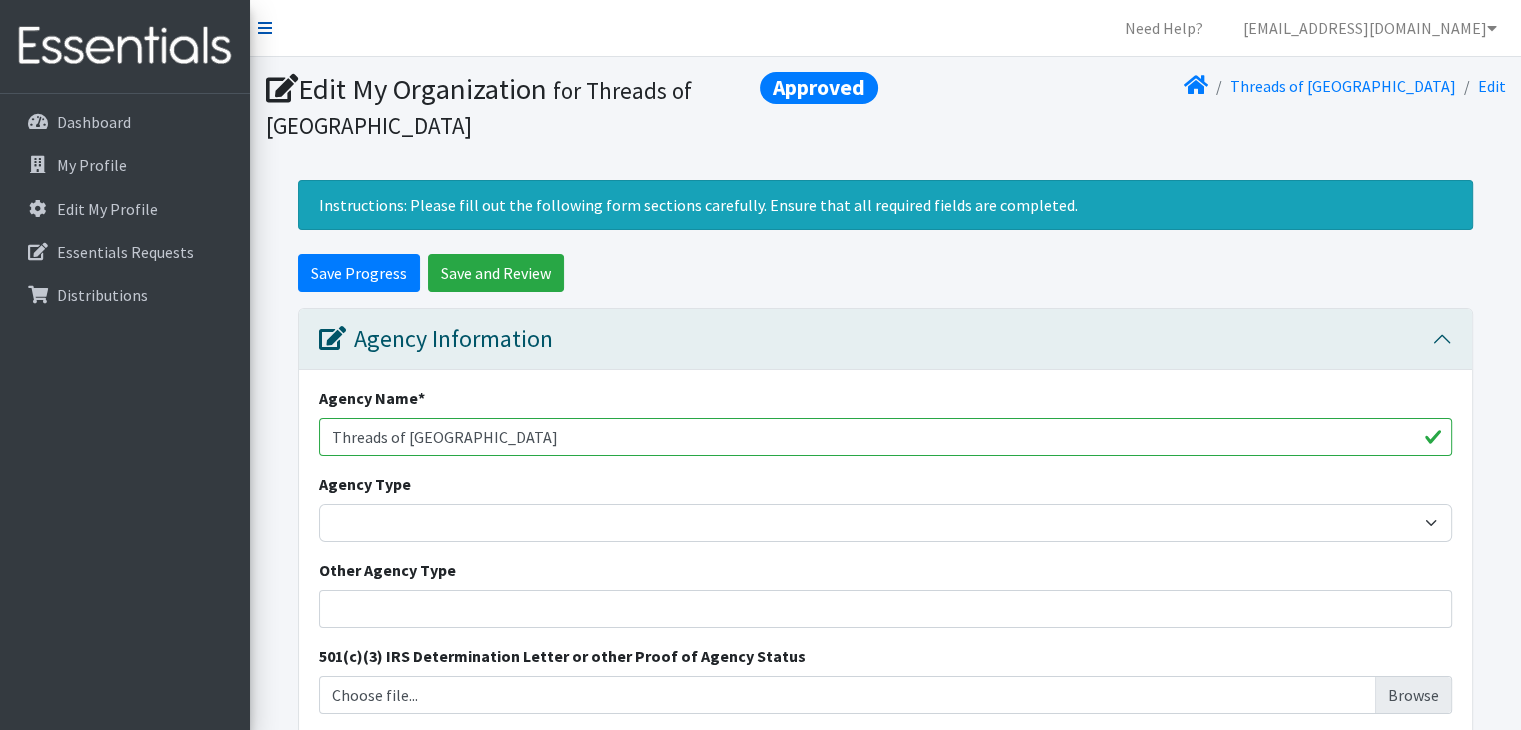 click at bounding box center (265, 28) 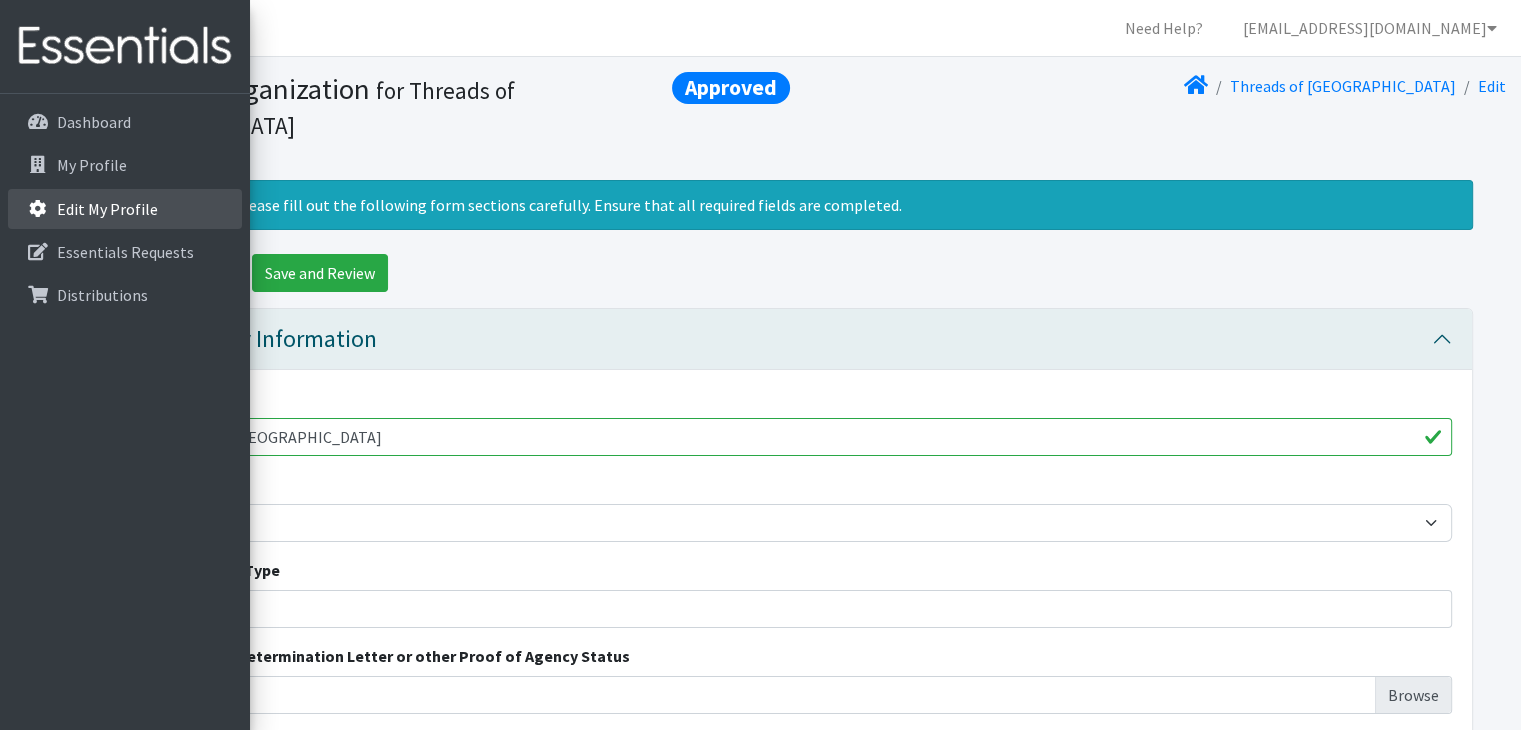 click on "Edit My Profile" at bounding box center (57, 209) 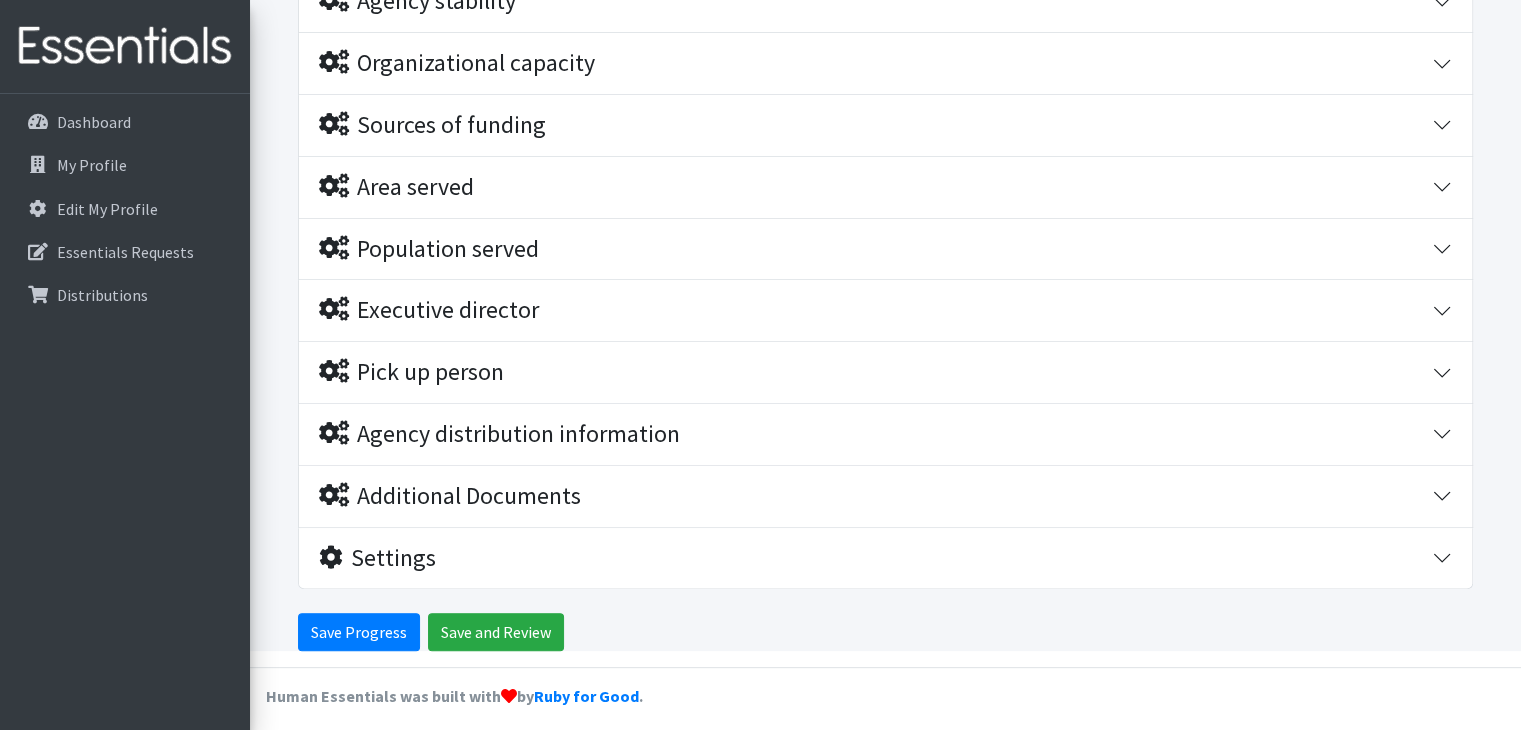 scroll, scrollTop: 530, scrollLeft: 0, axis: vertical 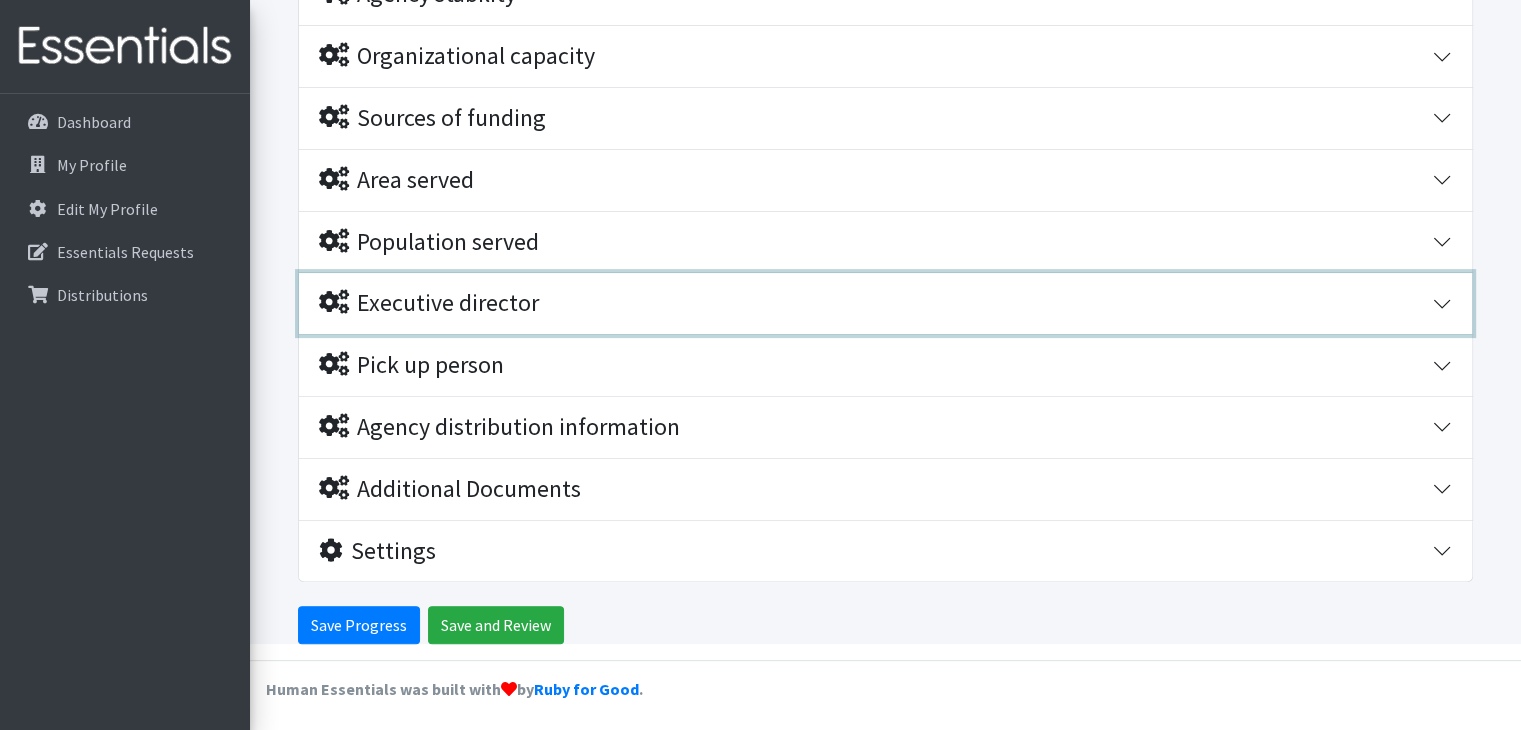 click on "Executive director" at bounding box center (429, 303) 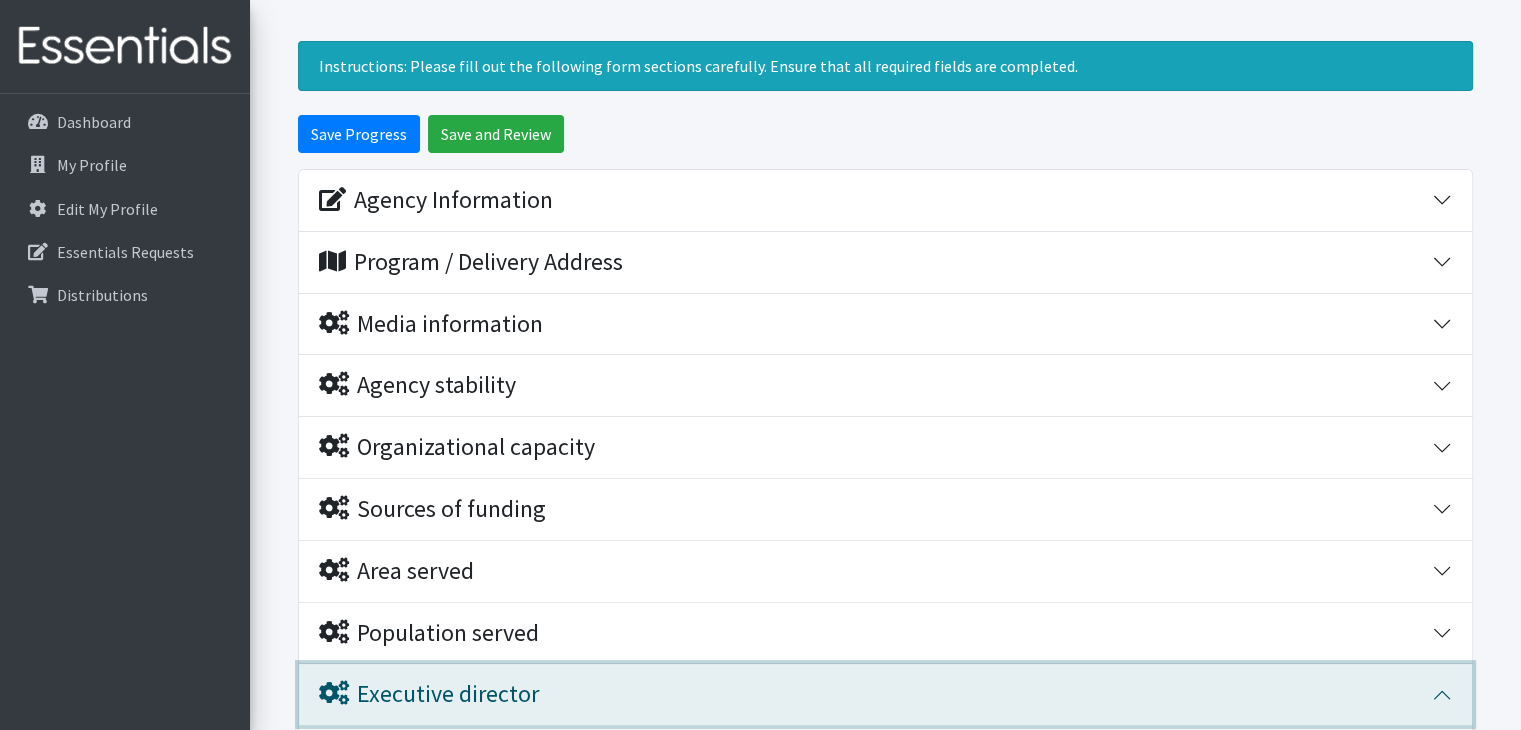 scroll, scrollTop: 138, scrollLeft: 0, axis: vertical 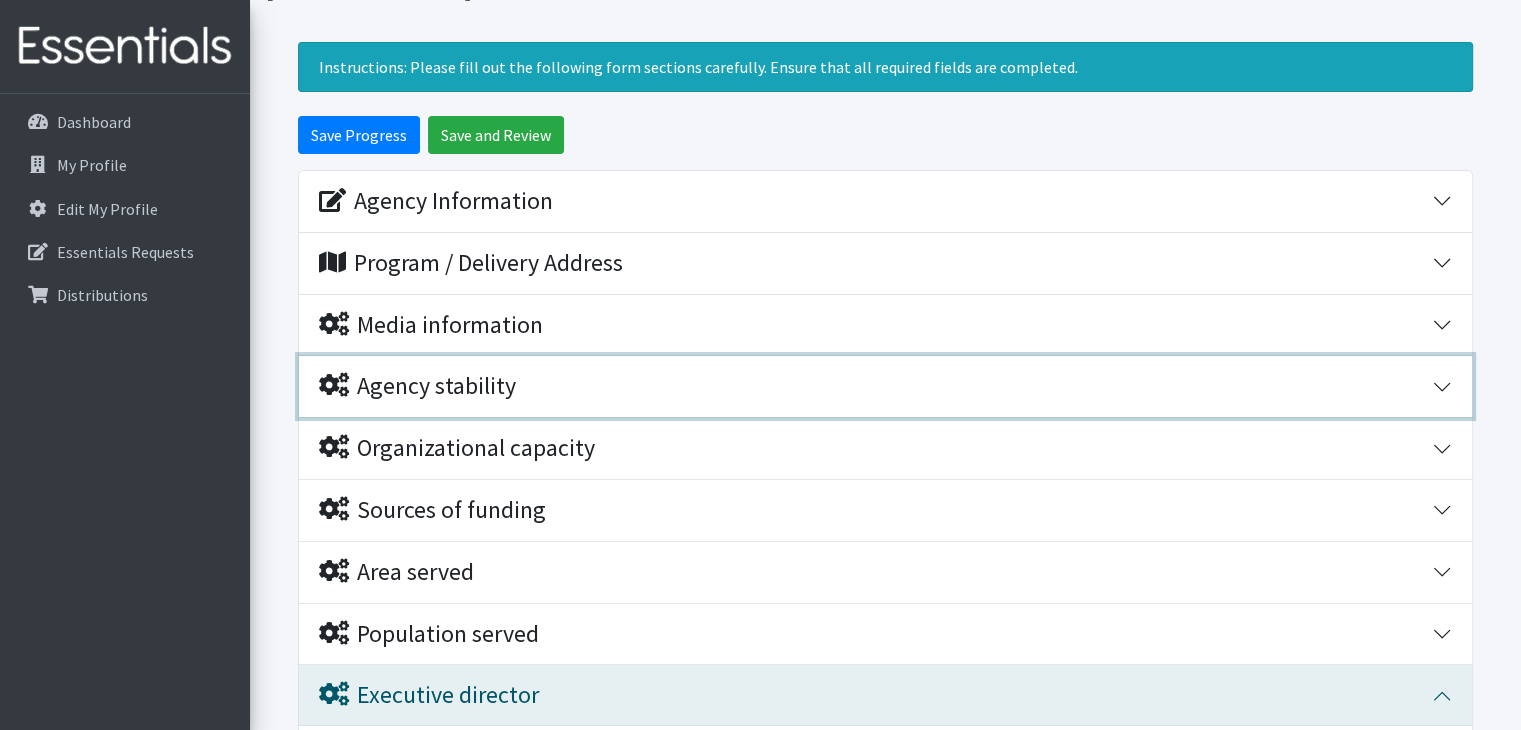 click on "Agency stability" at bounding box center (417, 386) 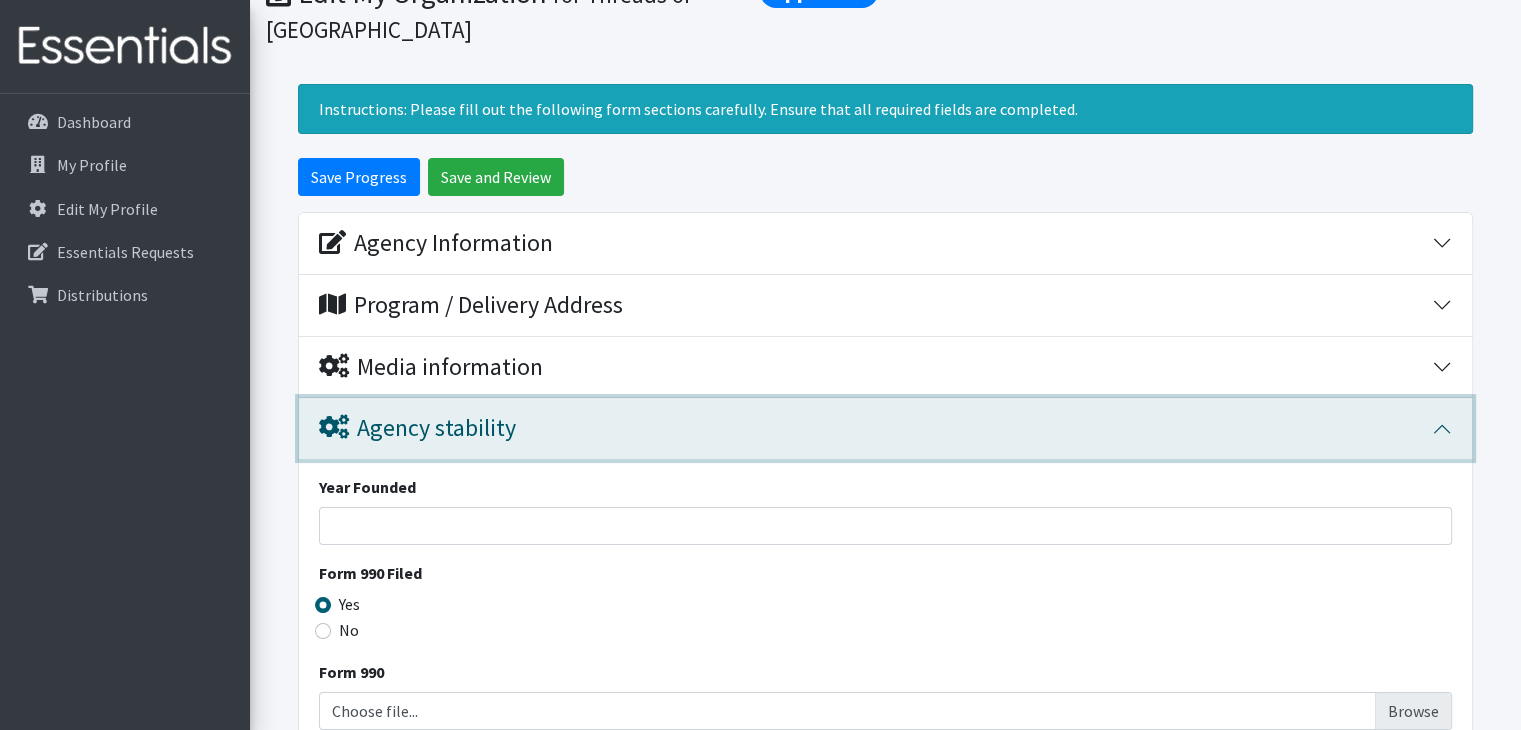 scroll, scrollTop: 95, scrollLeft: 0, axis: vertical 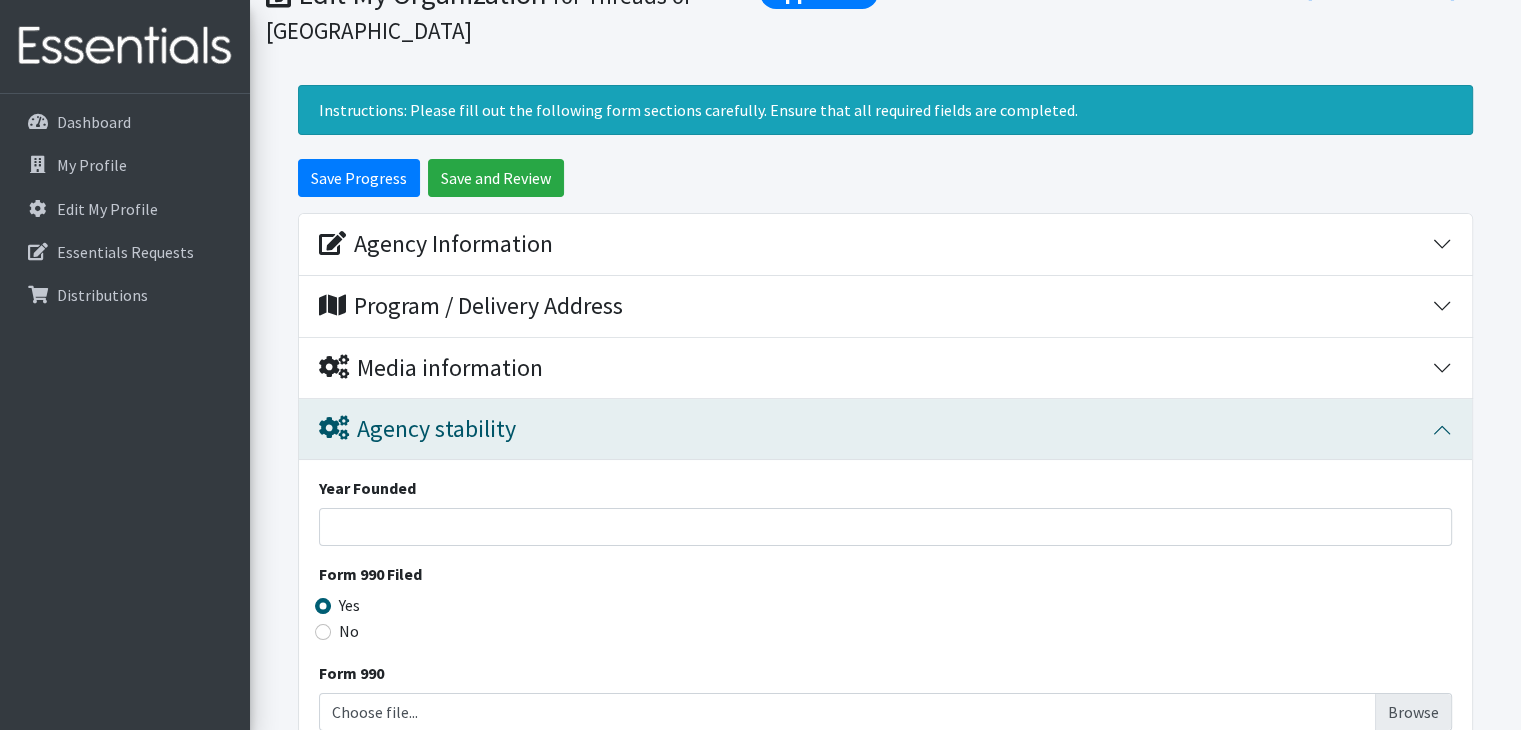 click on "Dashboard
My Profile
Edit My Profile
Essentials Requests
Distributions" at bounding box center (125, 430) 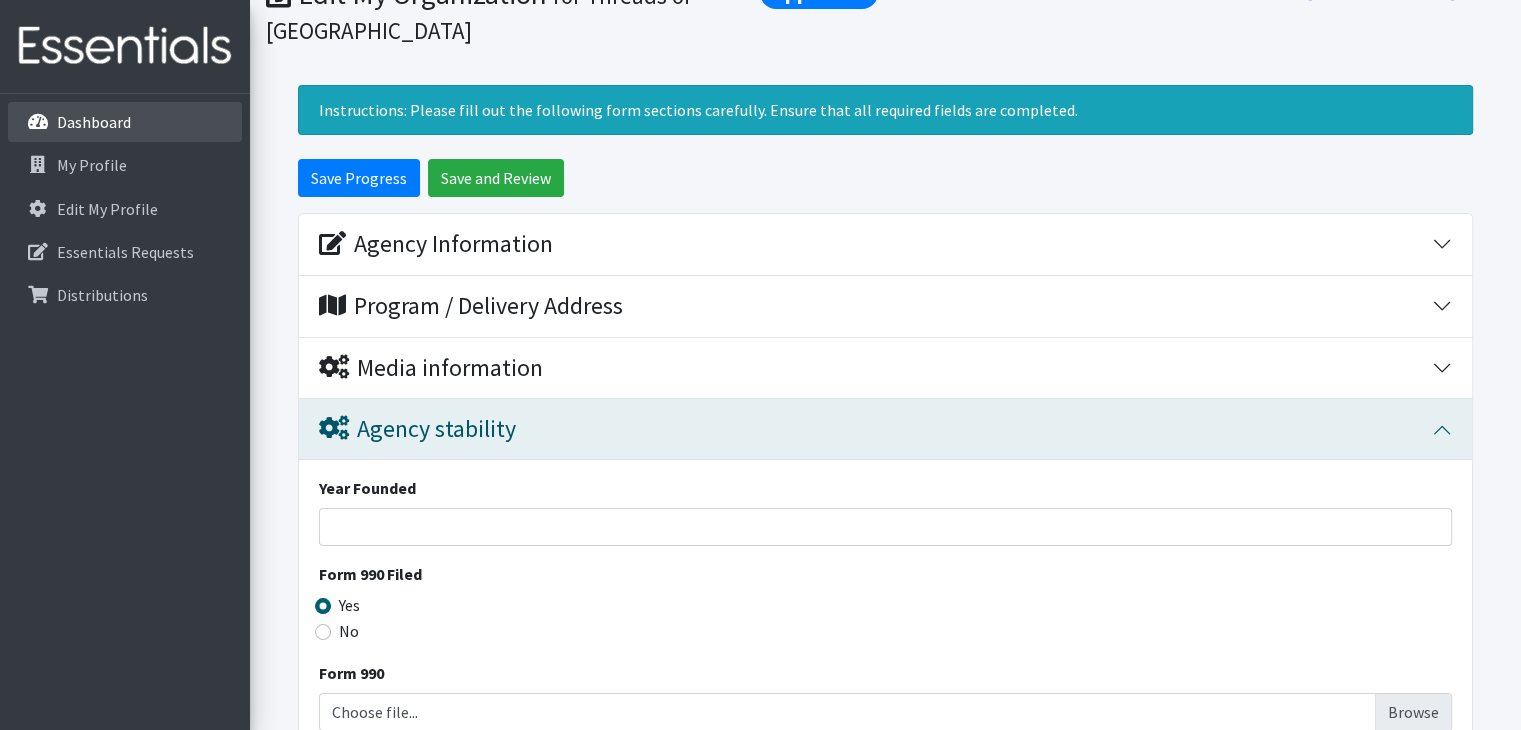 click on "Dashboard" at bounding box center (94, 122) 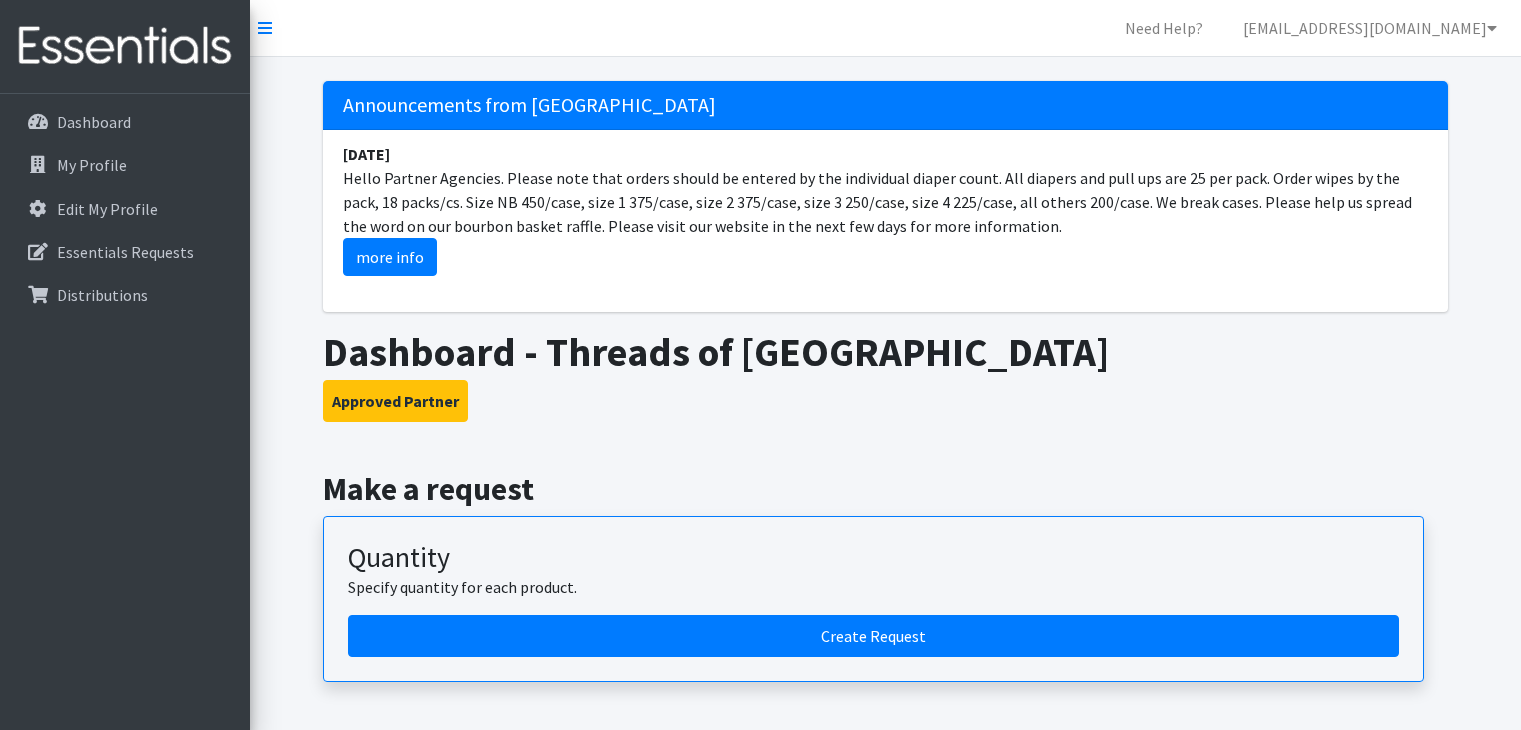 scroll, scrollTop: 0, scrollLeft: 0, axis: both 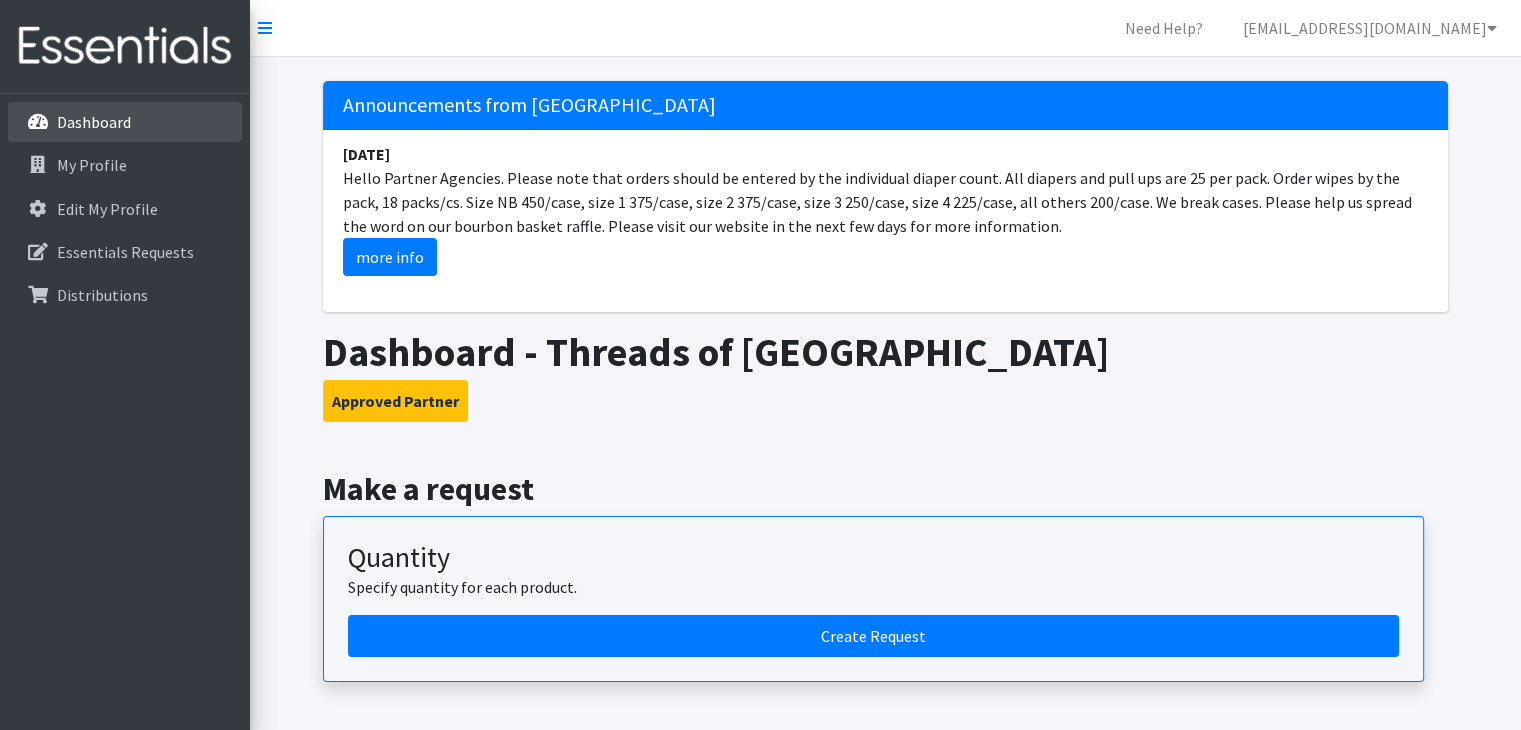 click on "Dashboard" at bounding box center (94, 122) 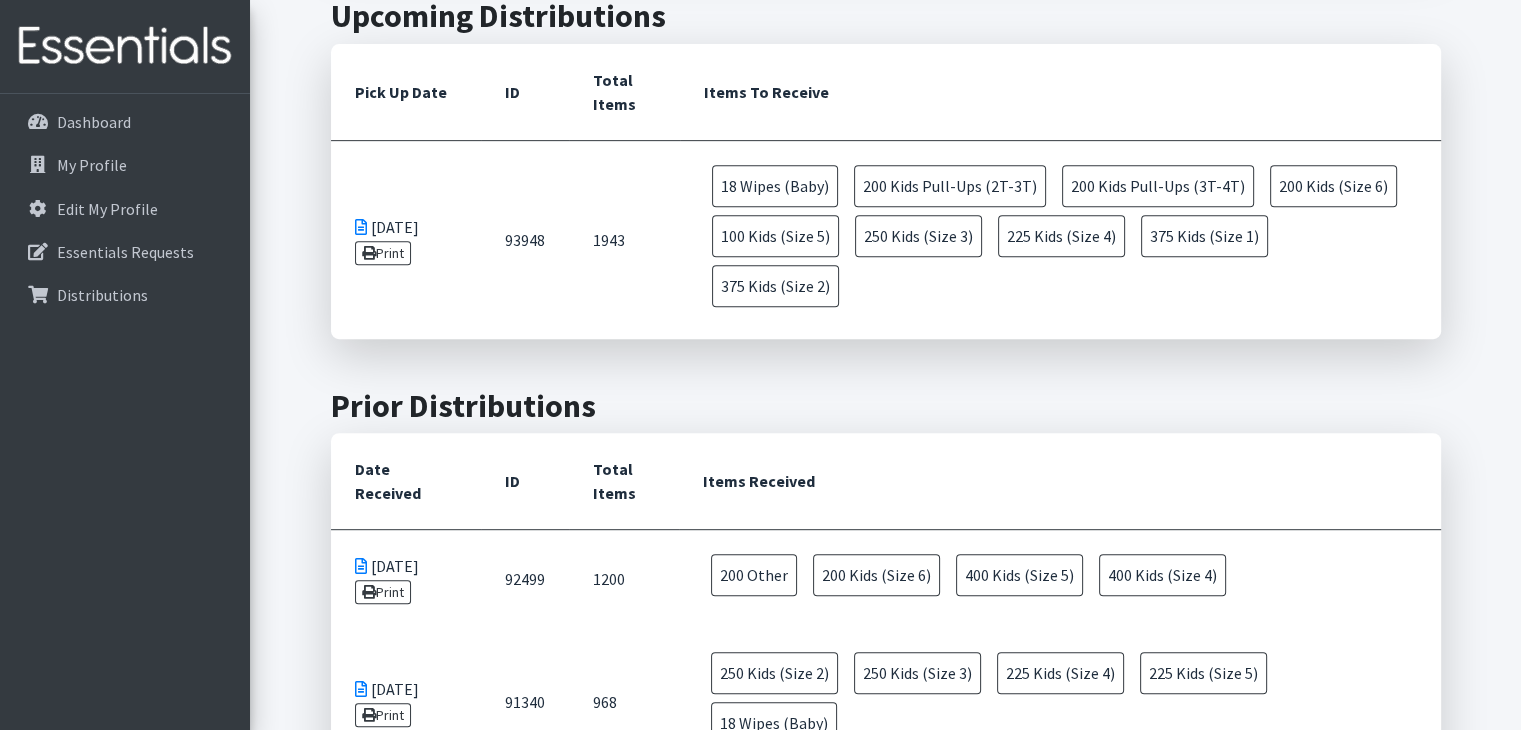 scroll, scrollTop: 901, scrollLeft: 0, axis: vertical 